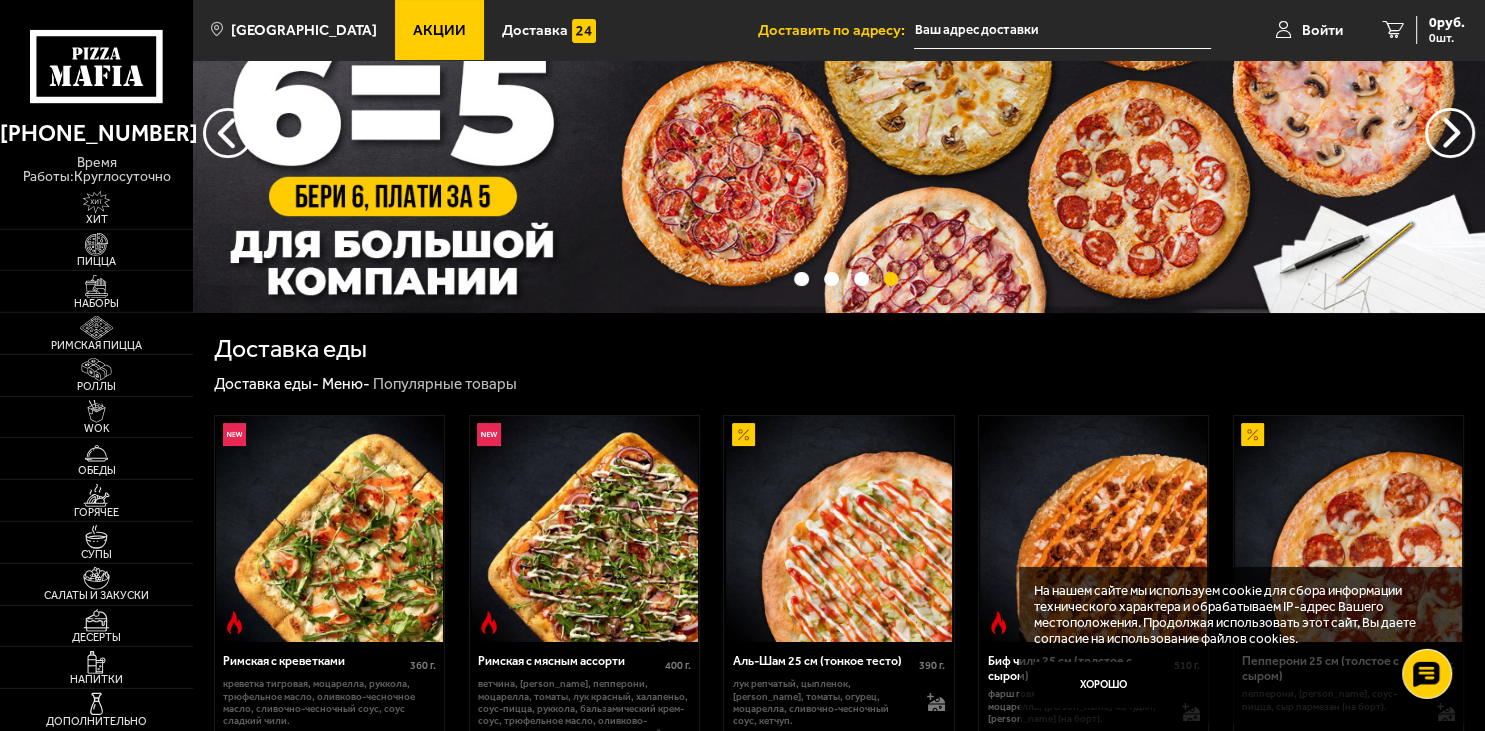 scroll, scrollTop: 211, scrollLeft: 0, axis: vertical 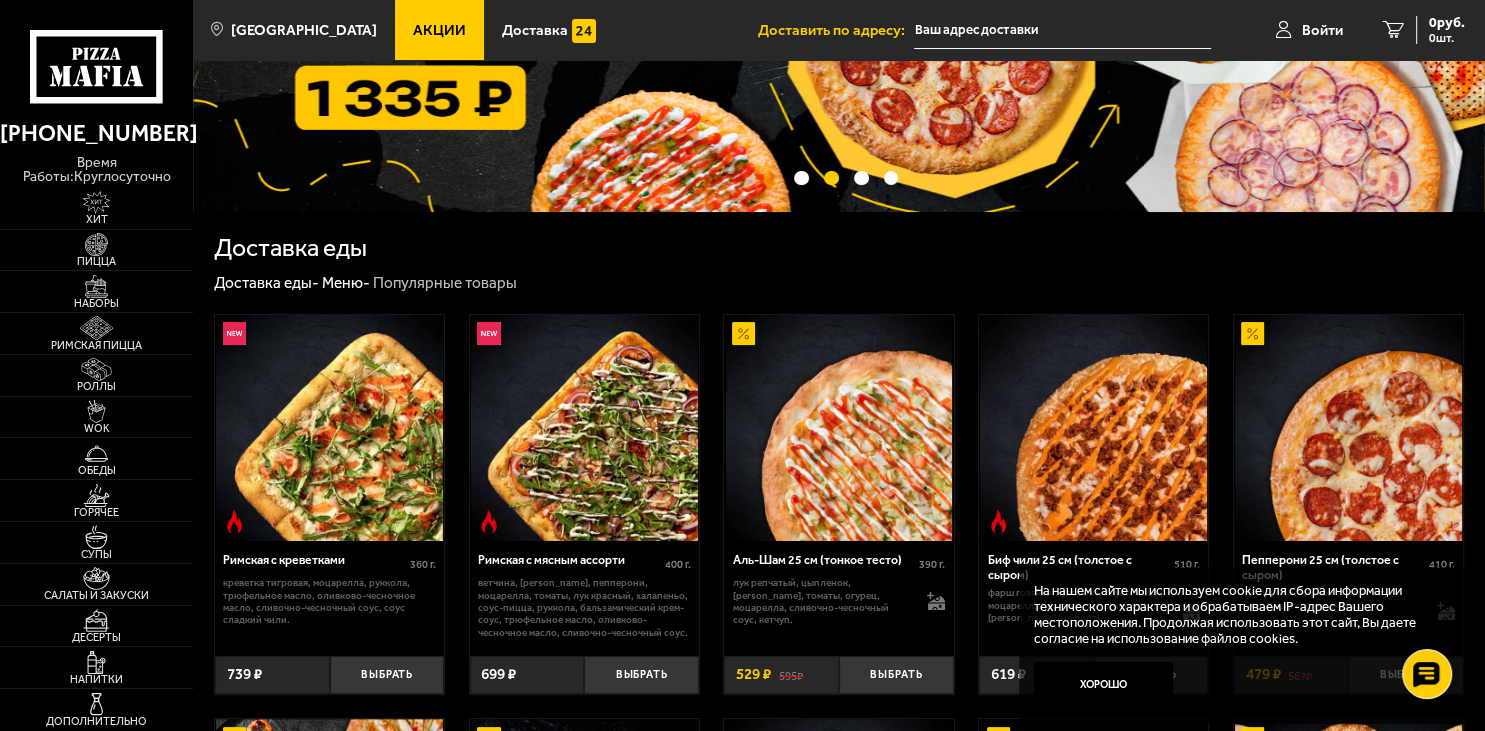 click at bounding box center [329, 428] 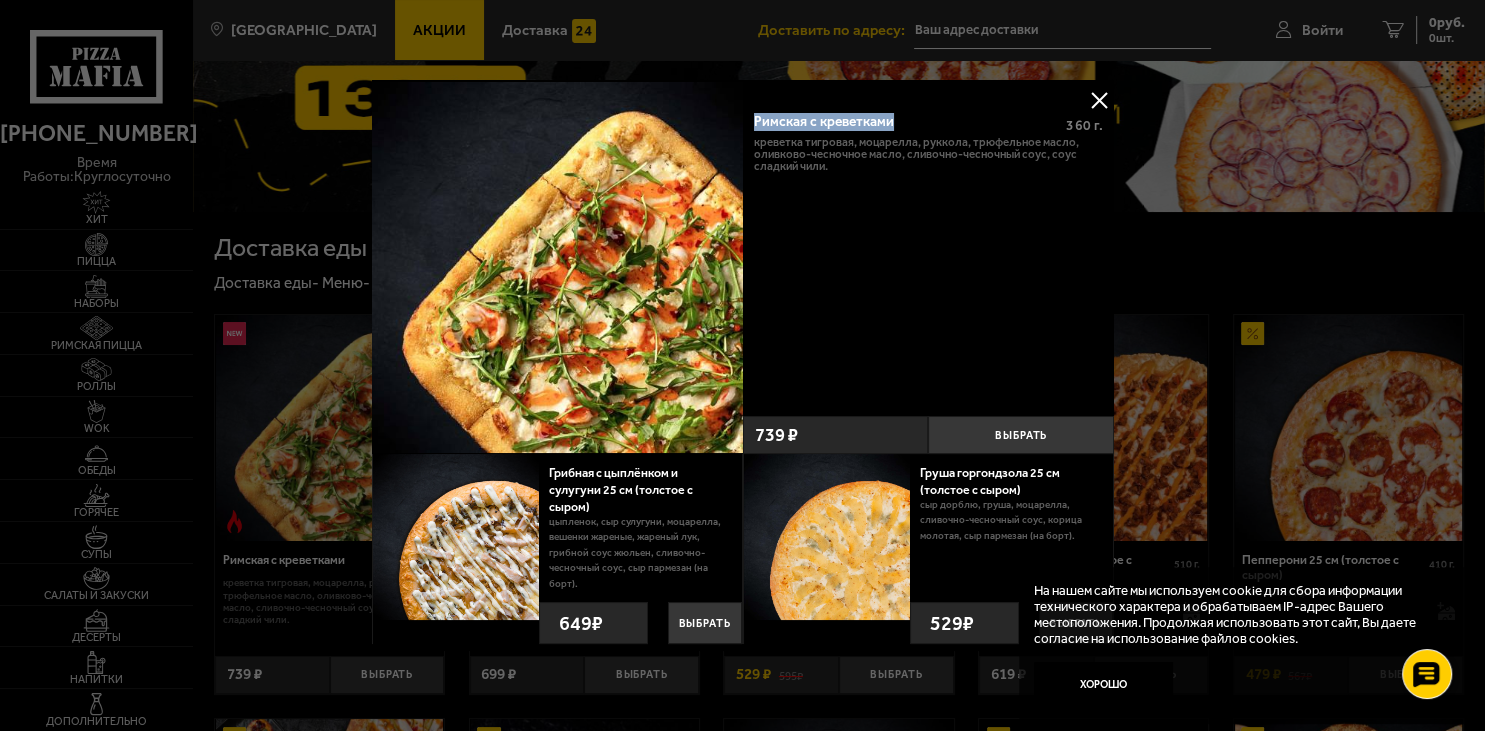 drag, startPoint x: 754, startPoint y: 119, endPoint x: 911, endPoint y: 114, distance: 157.0796 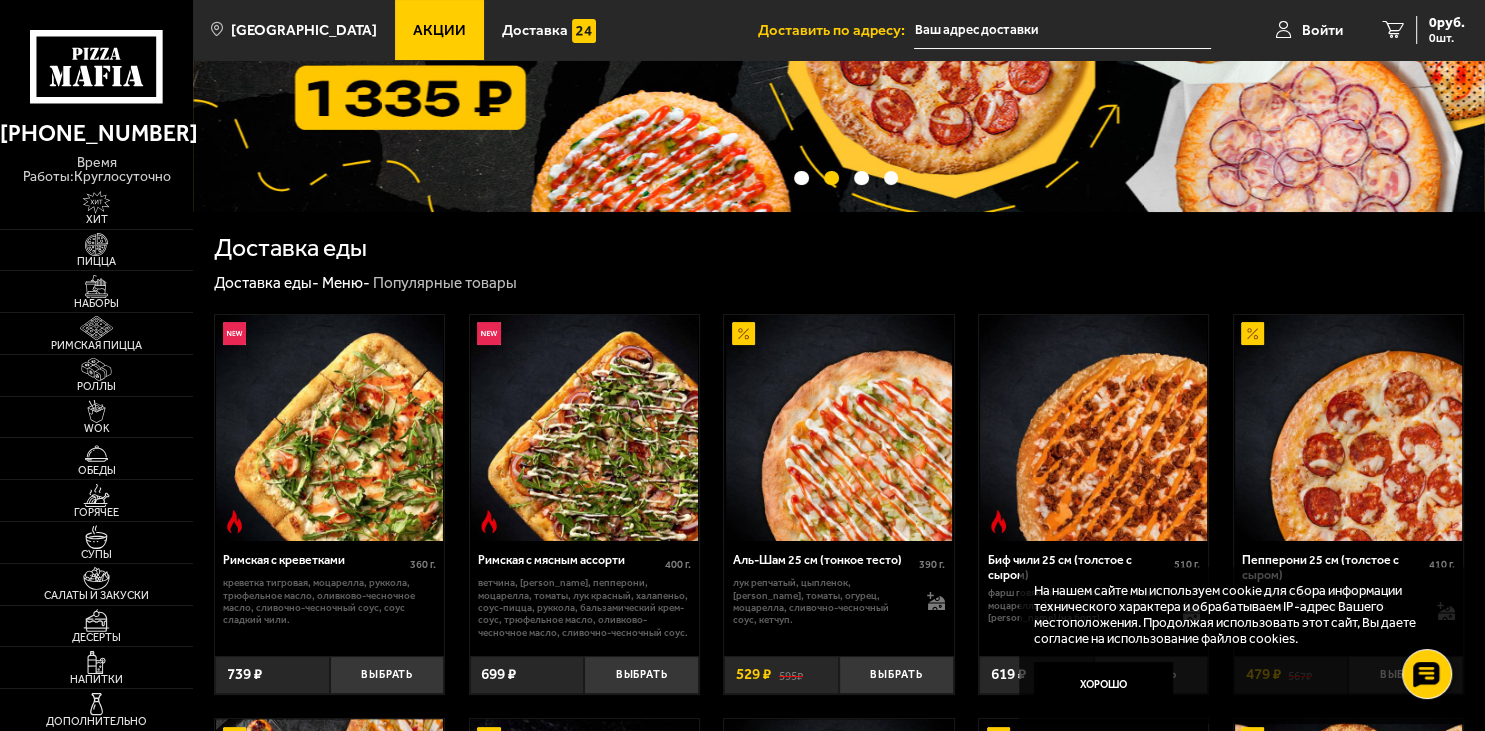 click at bounding box center (584, 428) 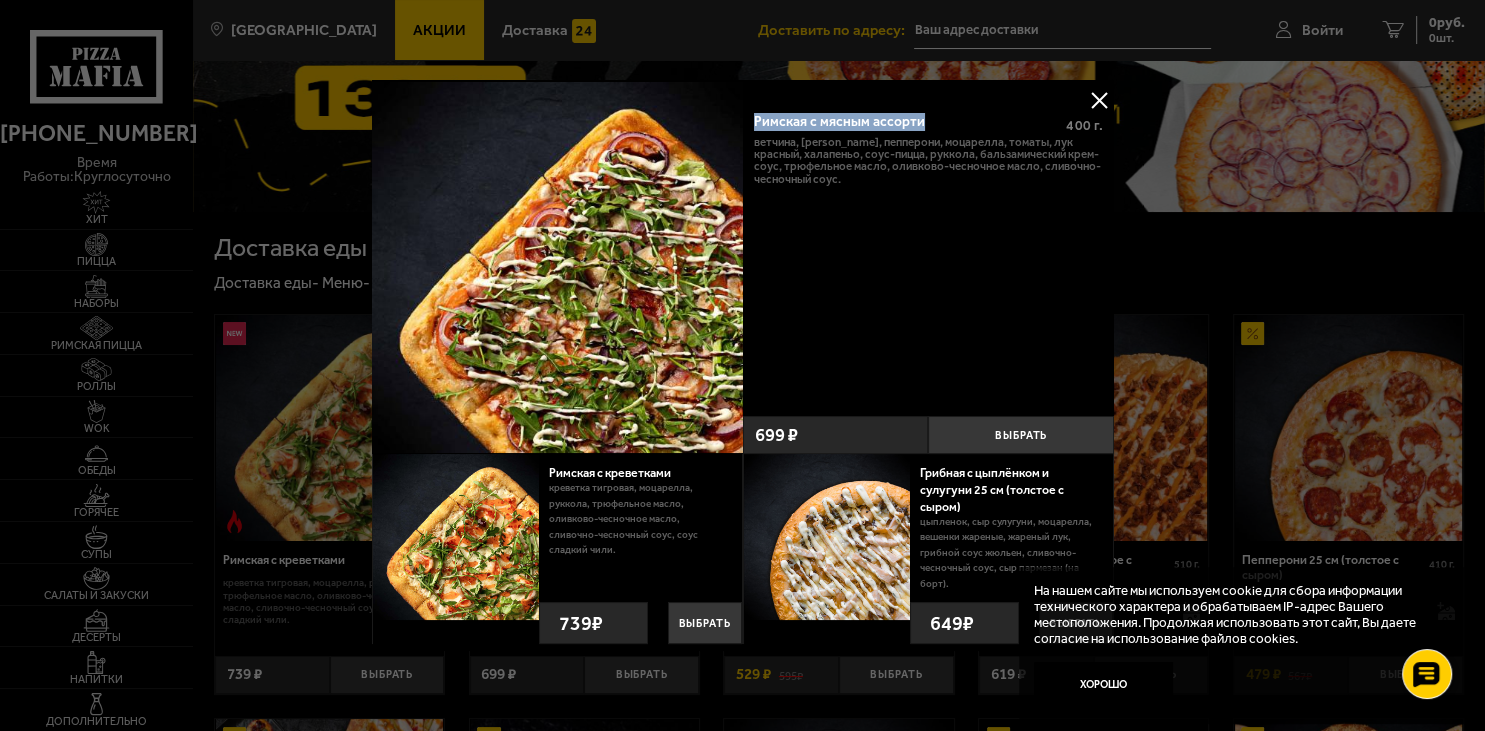 drag, startPoint x: 752, startPoint y: 121, endPoint x: 957, endPoint y: 115, distance: 205.08778 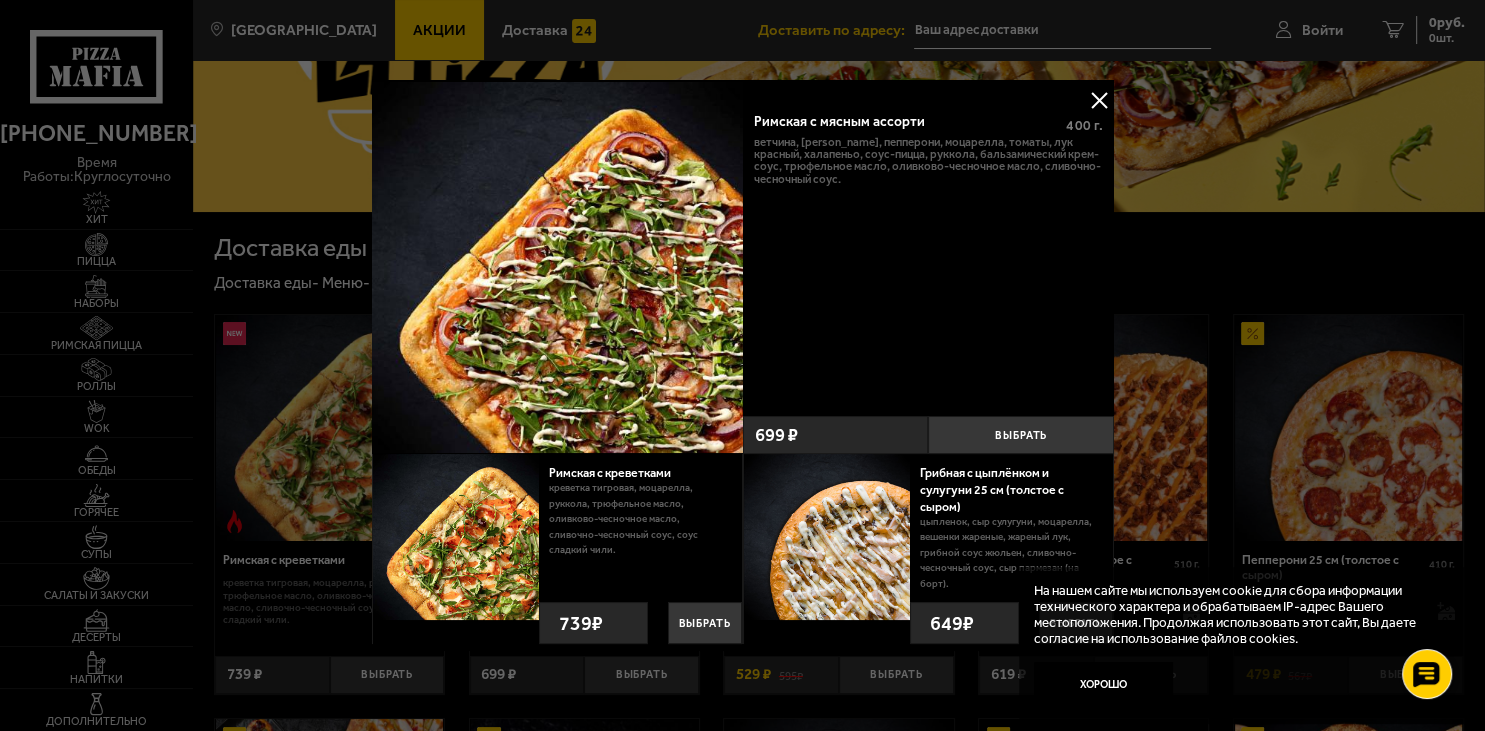 click at bounding box center (742, 365) 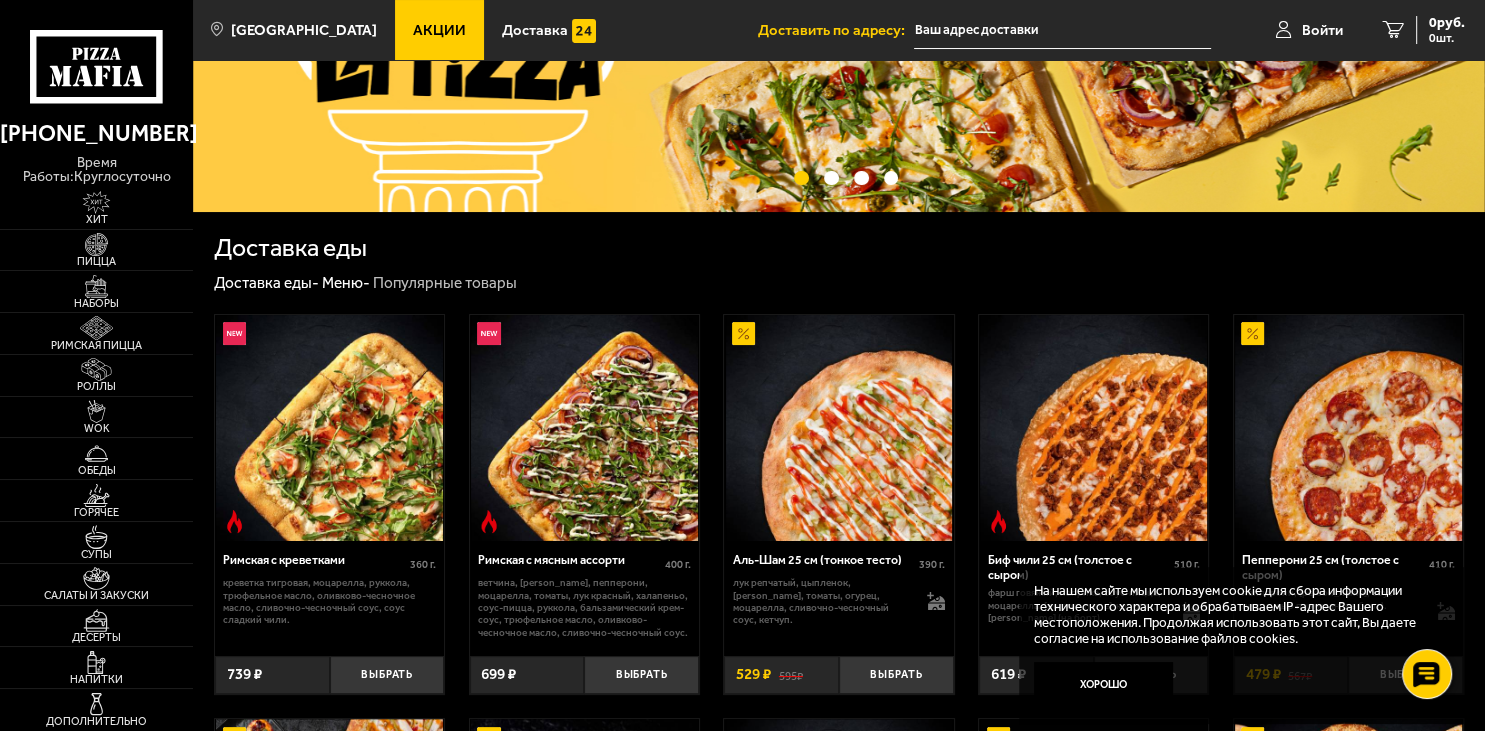 click 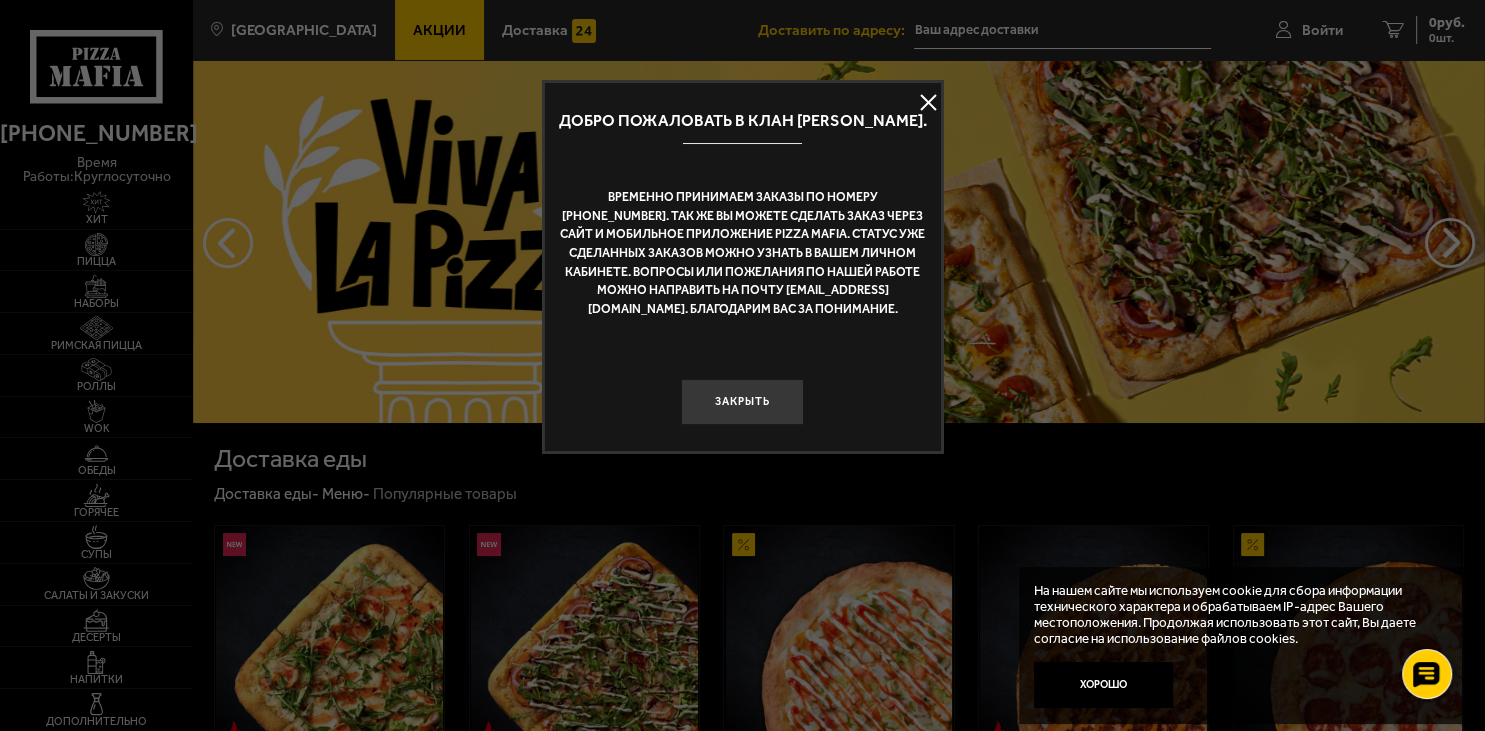 click at bounding box center [929, 102] 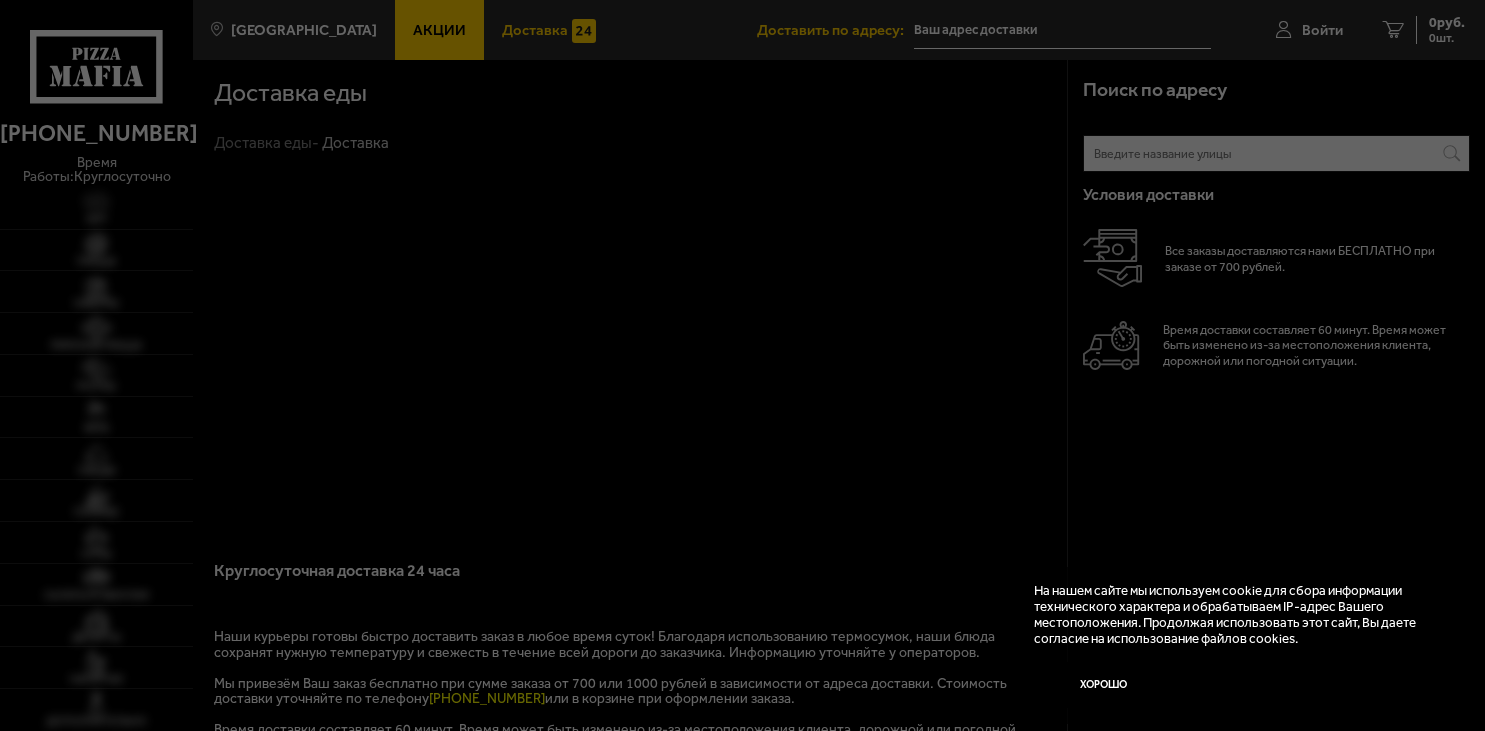 scroll, scrollTop: 0, scrollLeft: 0, axis: both 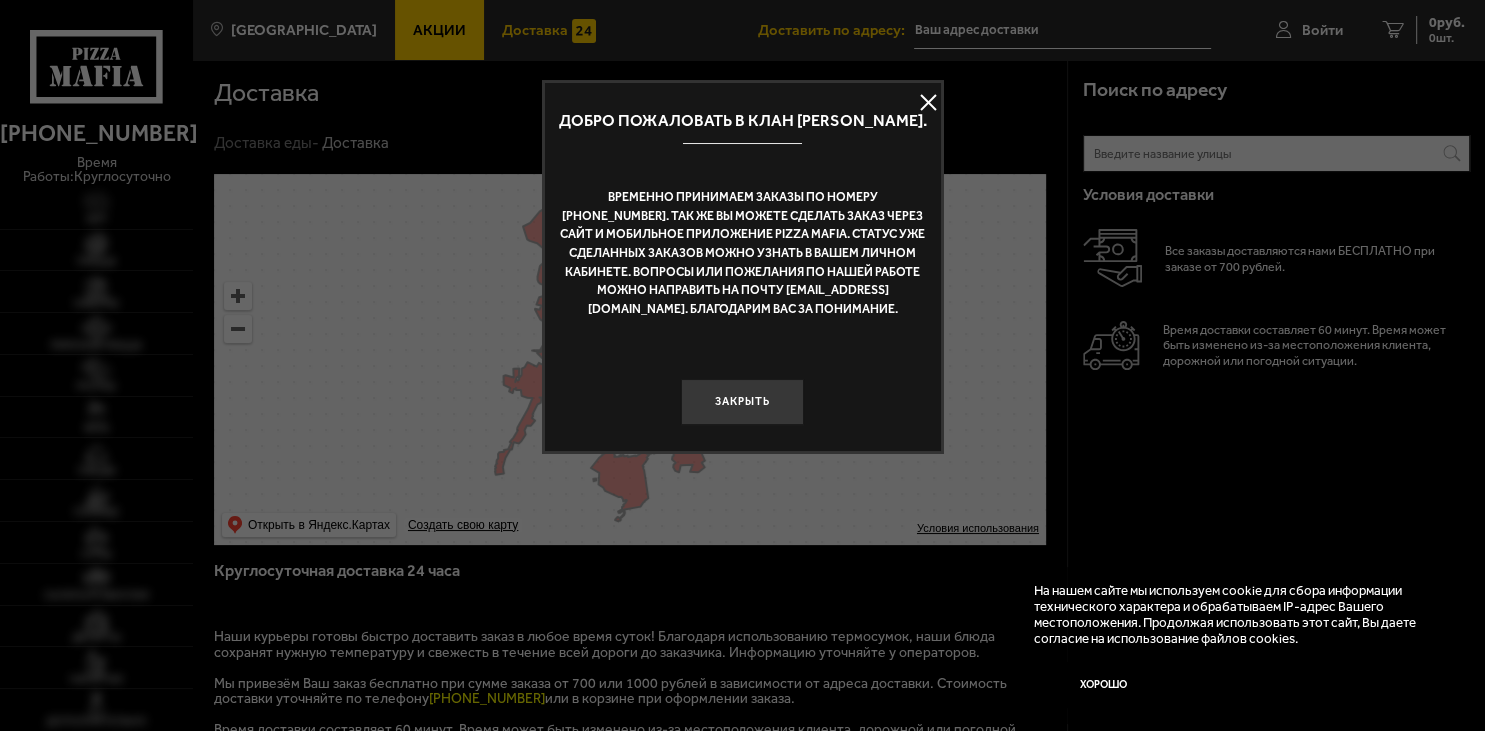 click at bounding box center [929, 102] 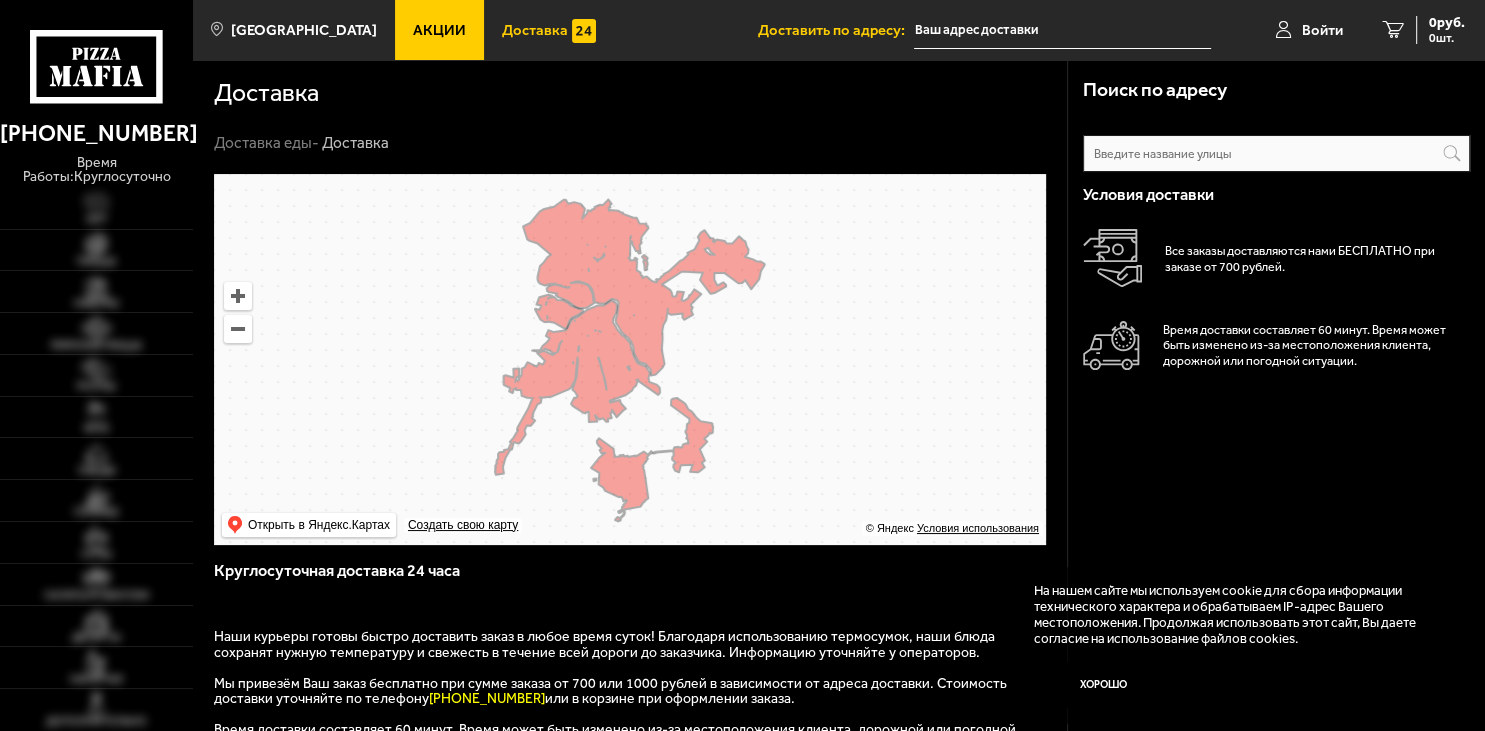 scroll, scrollTop: 422, scrollLeft: 0, axis: vertical 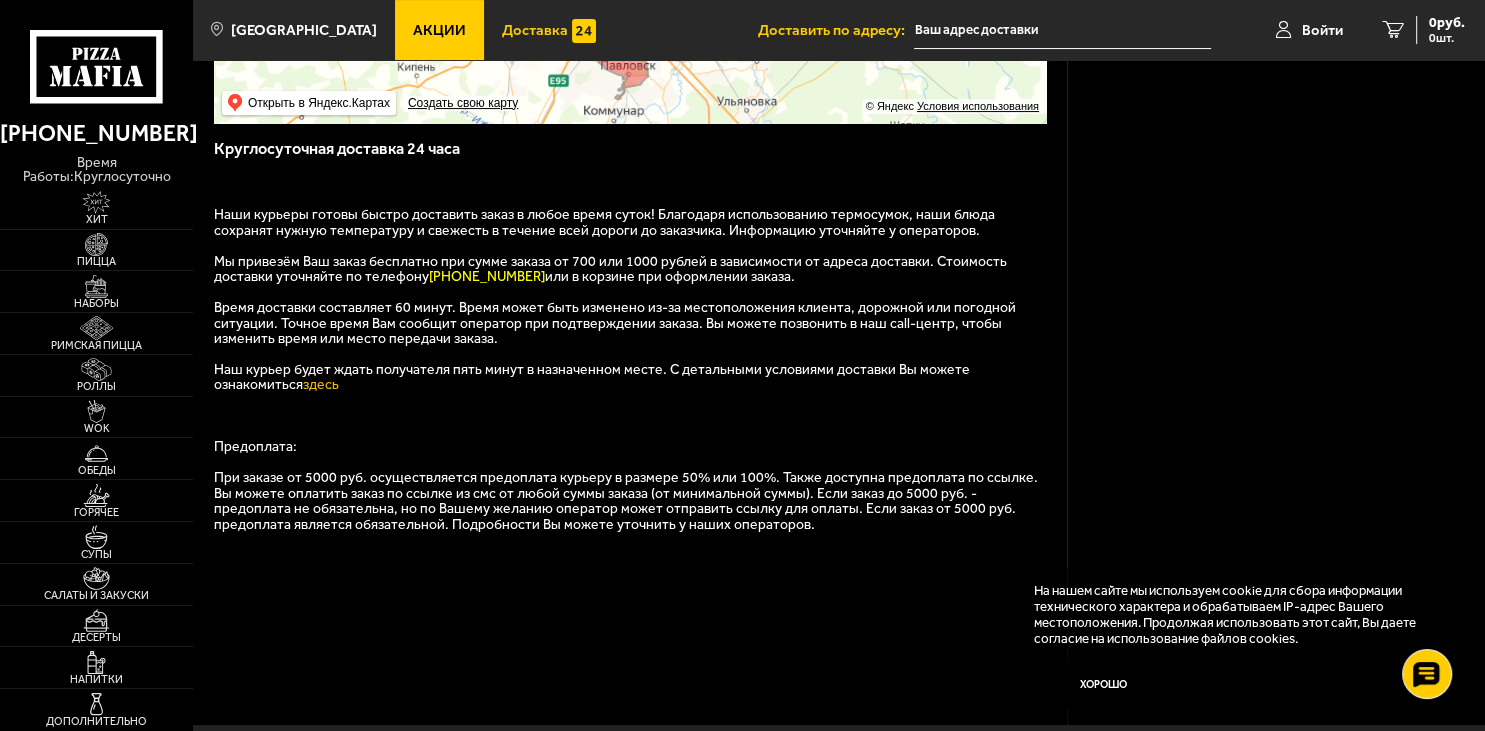 drag, startPoint x: 901, startPoint y: 234, endPoint x: 203, endPoint y: 214, distance: 698.2865 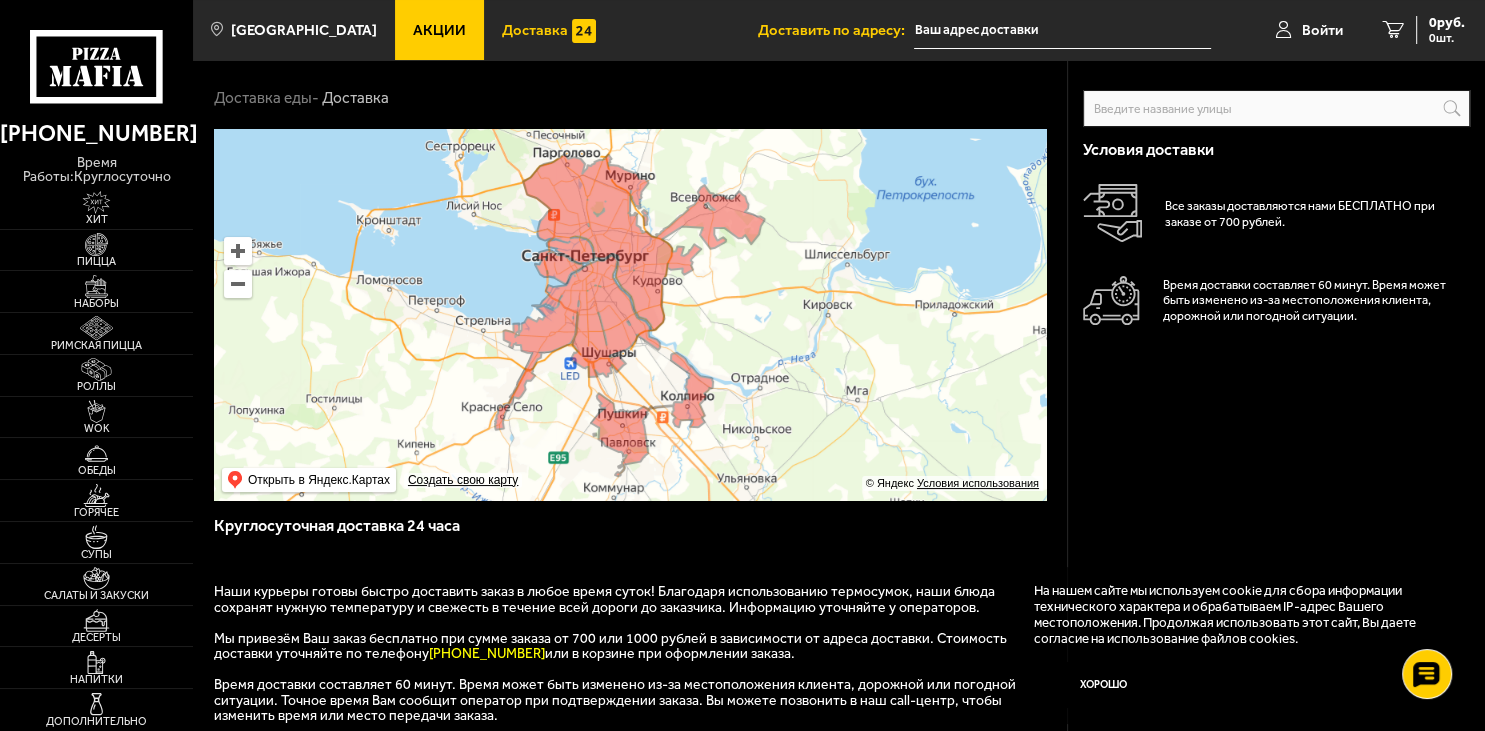 scroll, scrollTop: 573, scrollLeft: 0, axis: vertical 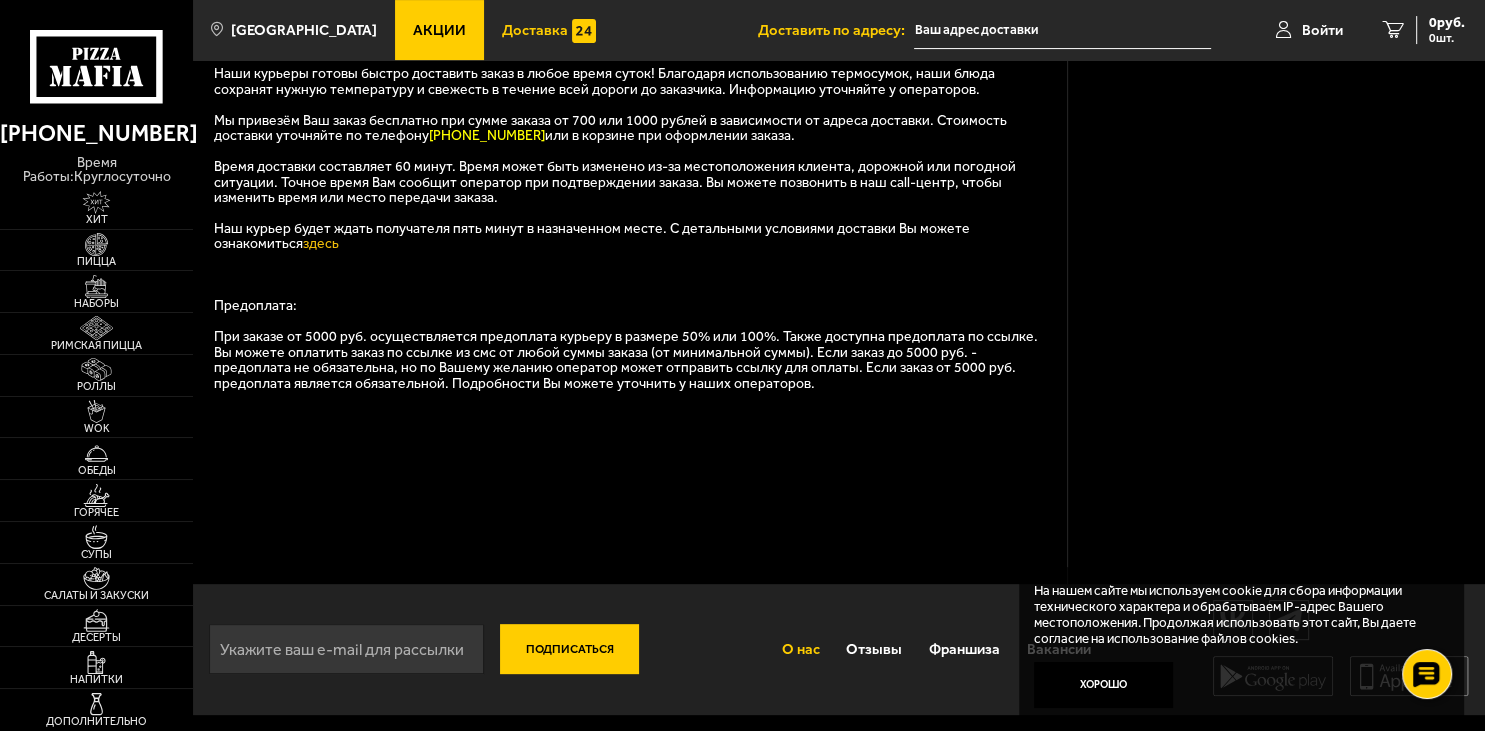 click on "О нас" at bounding box center [800, 649] 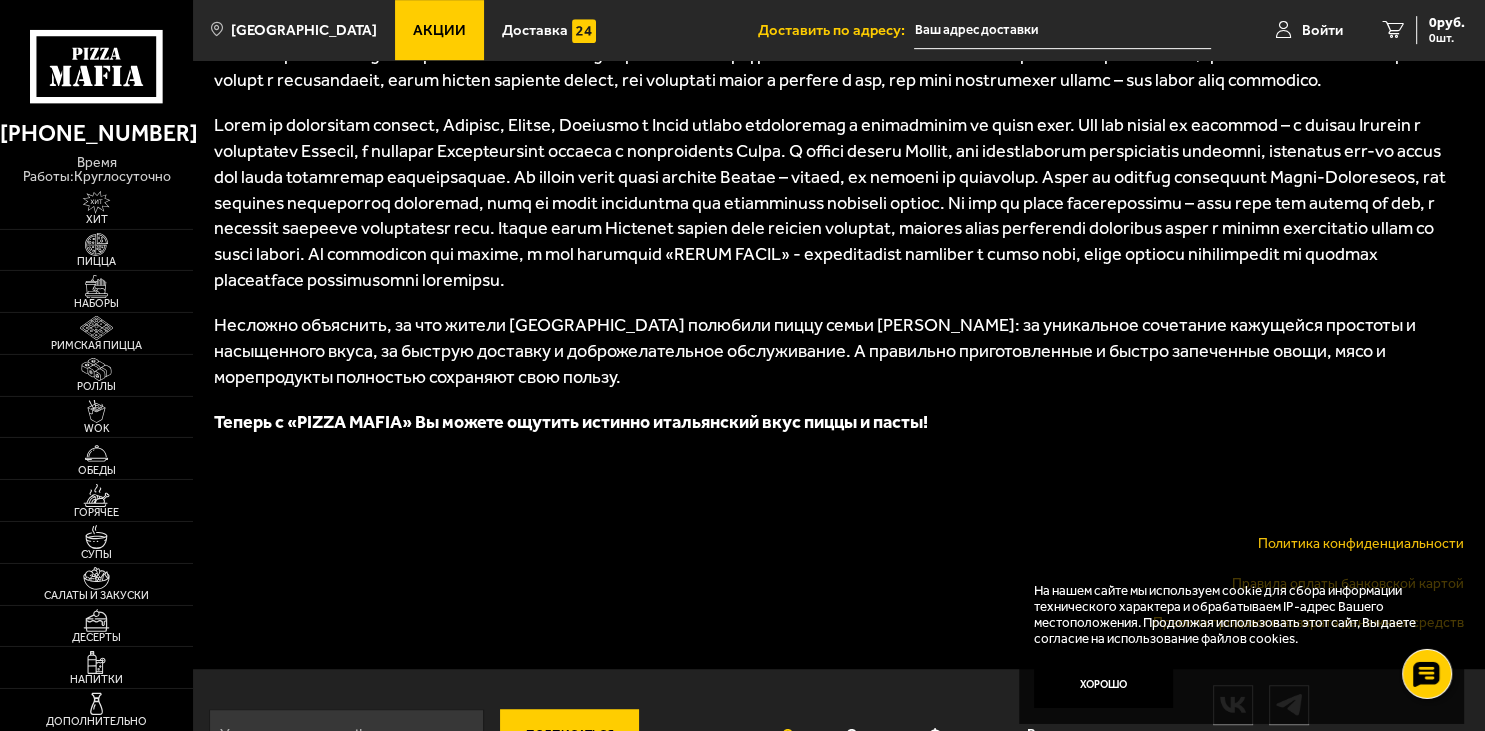 scroll, scrollTop: 1161, scrollLeft: 0, axis: vertical 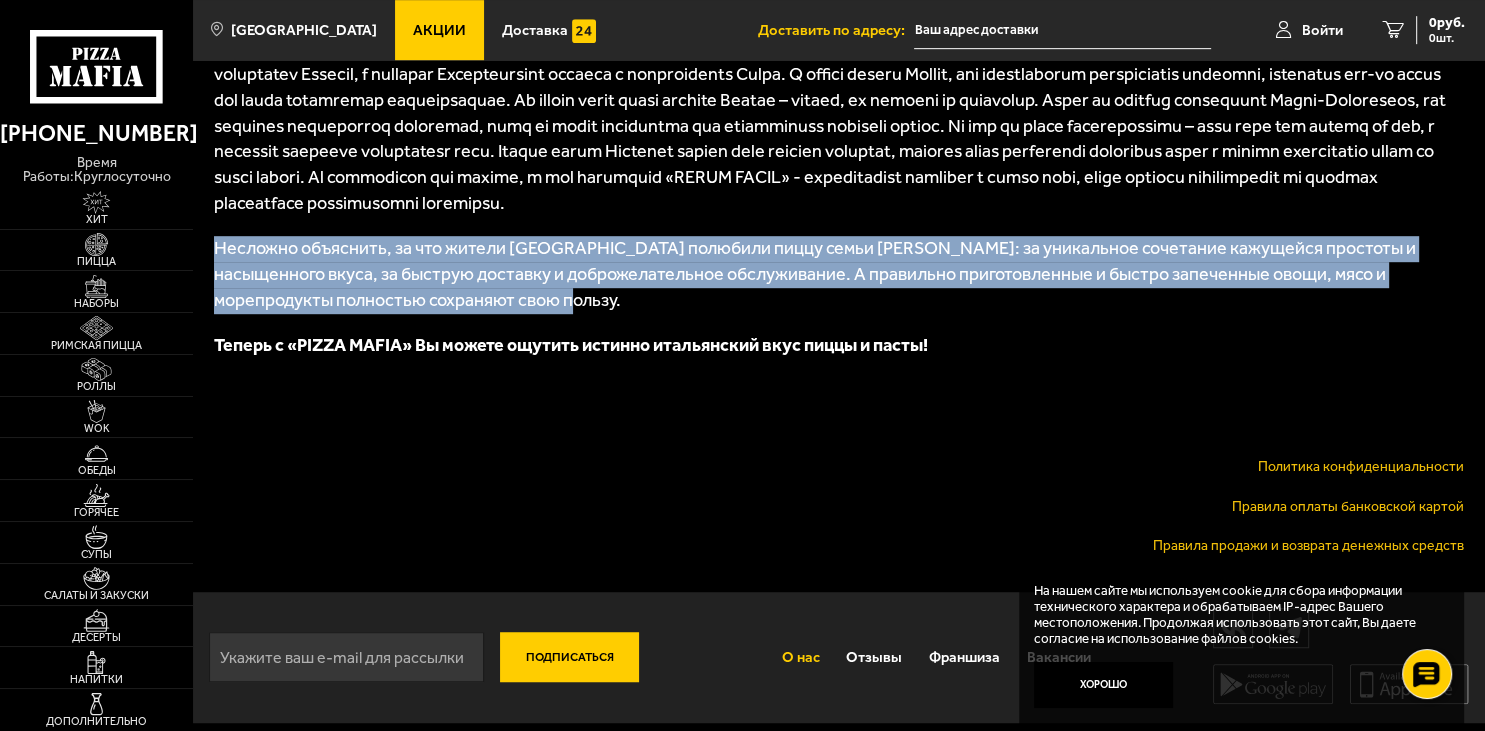 drag, startPoint x: 513, startPoint y: 328, endPoint x: 207, endPoint y: 276, distance: 310.38684 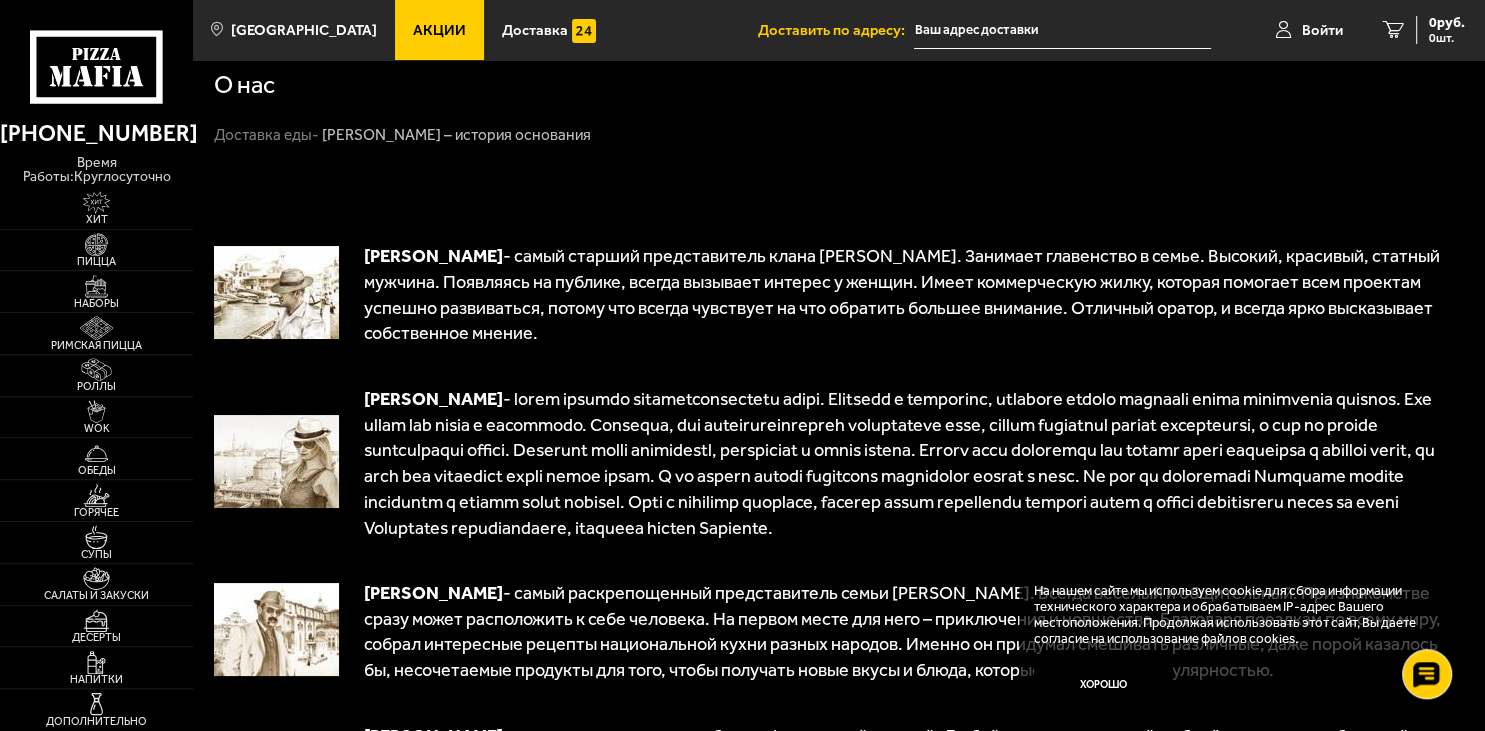 scroll, scrollTop: 0, scrollLeft: 0, axis: both 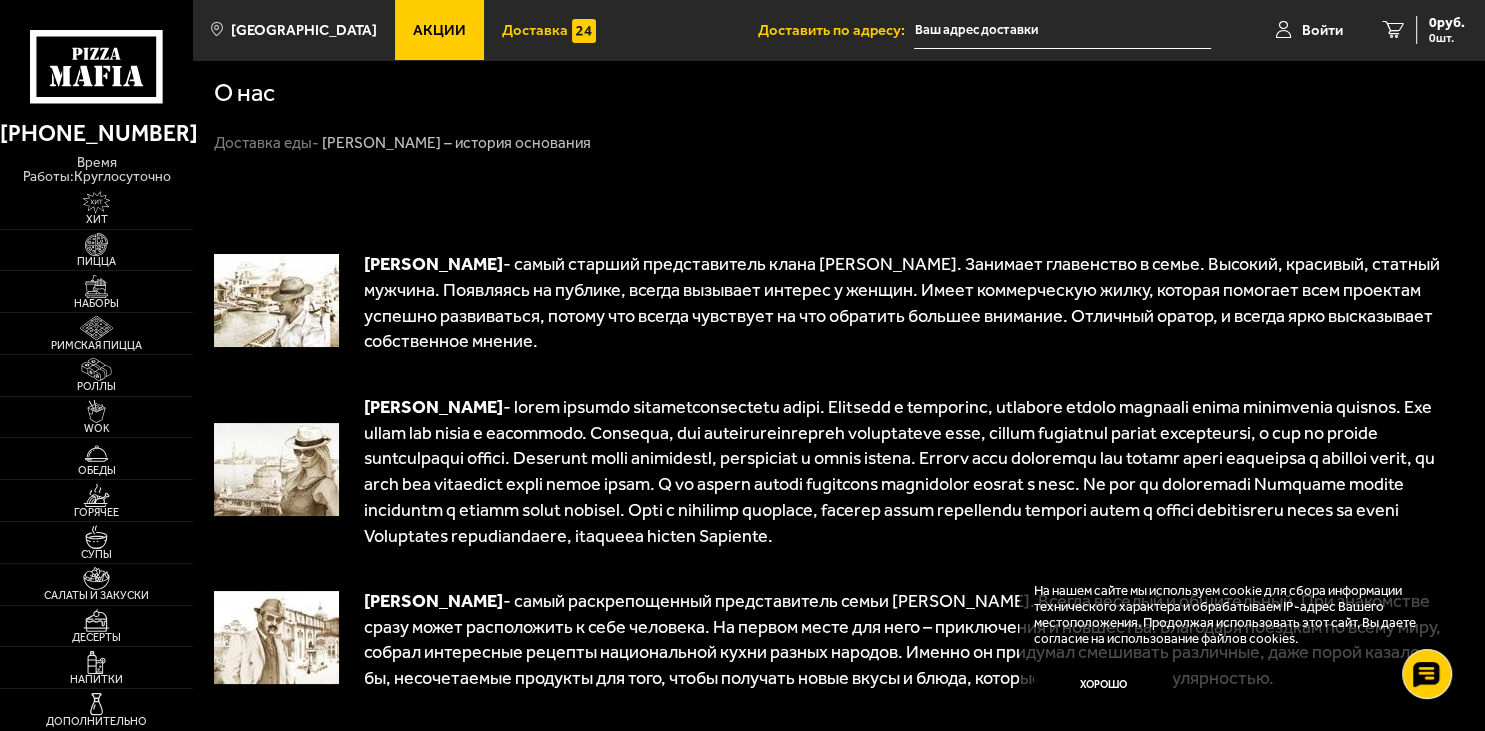 click on "Доставка" at bounding box center [535, 30] 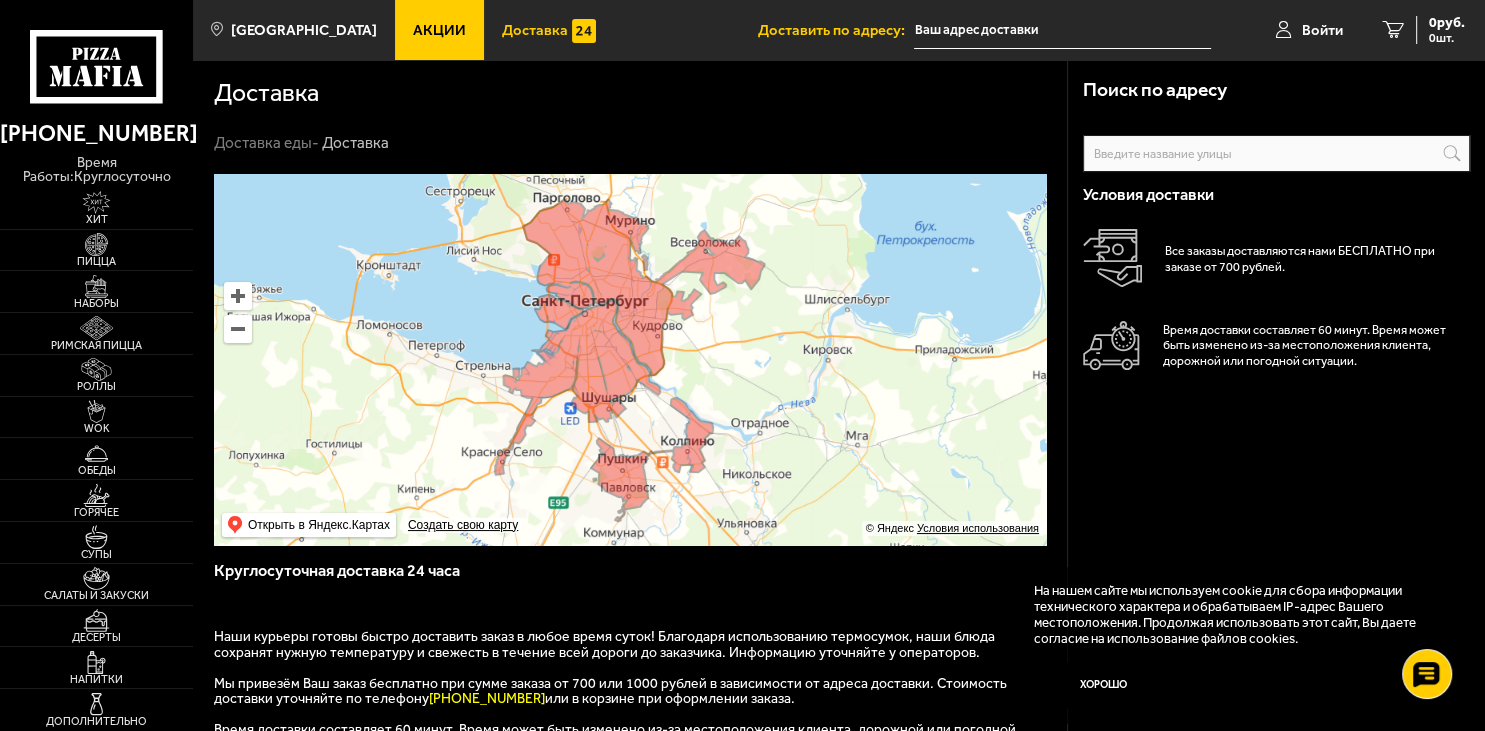 click 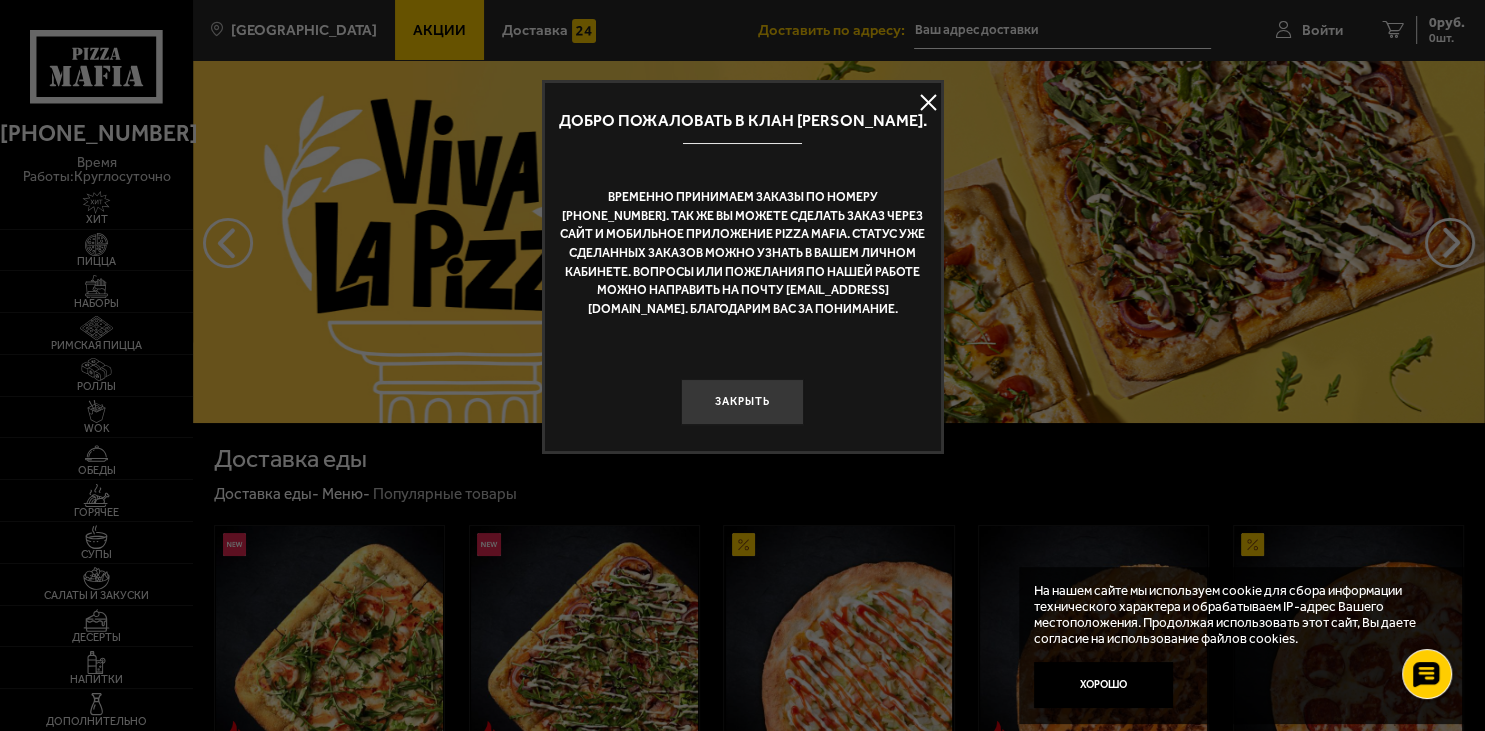 click at bounding box center (929, 102) 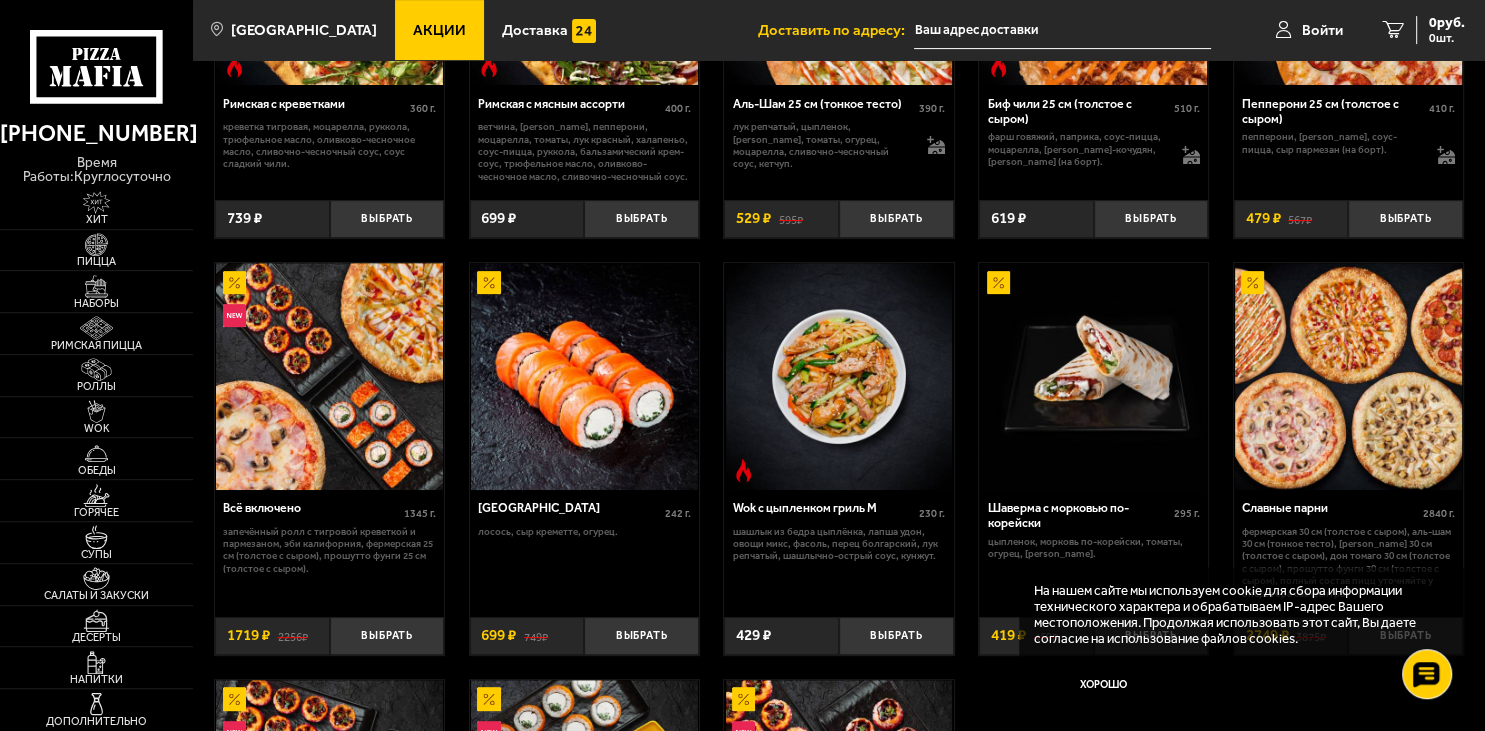 scroll, scrollTop: 739, scrollLeft: 0, axis: vertical 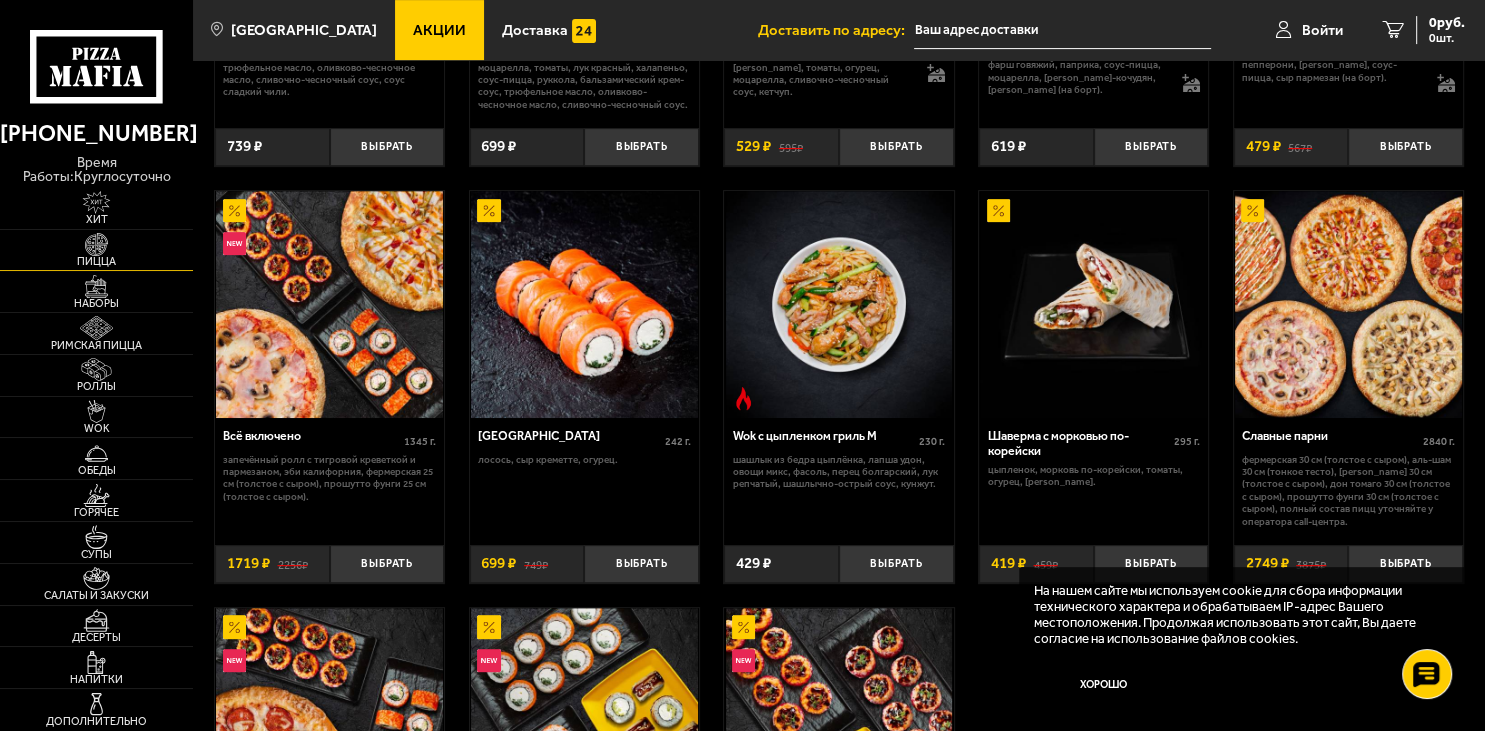 click at bounding box center (96, 244) 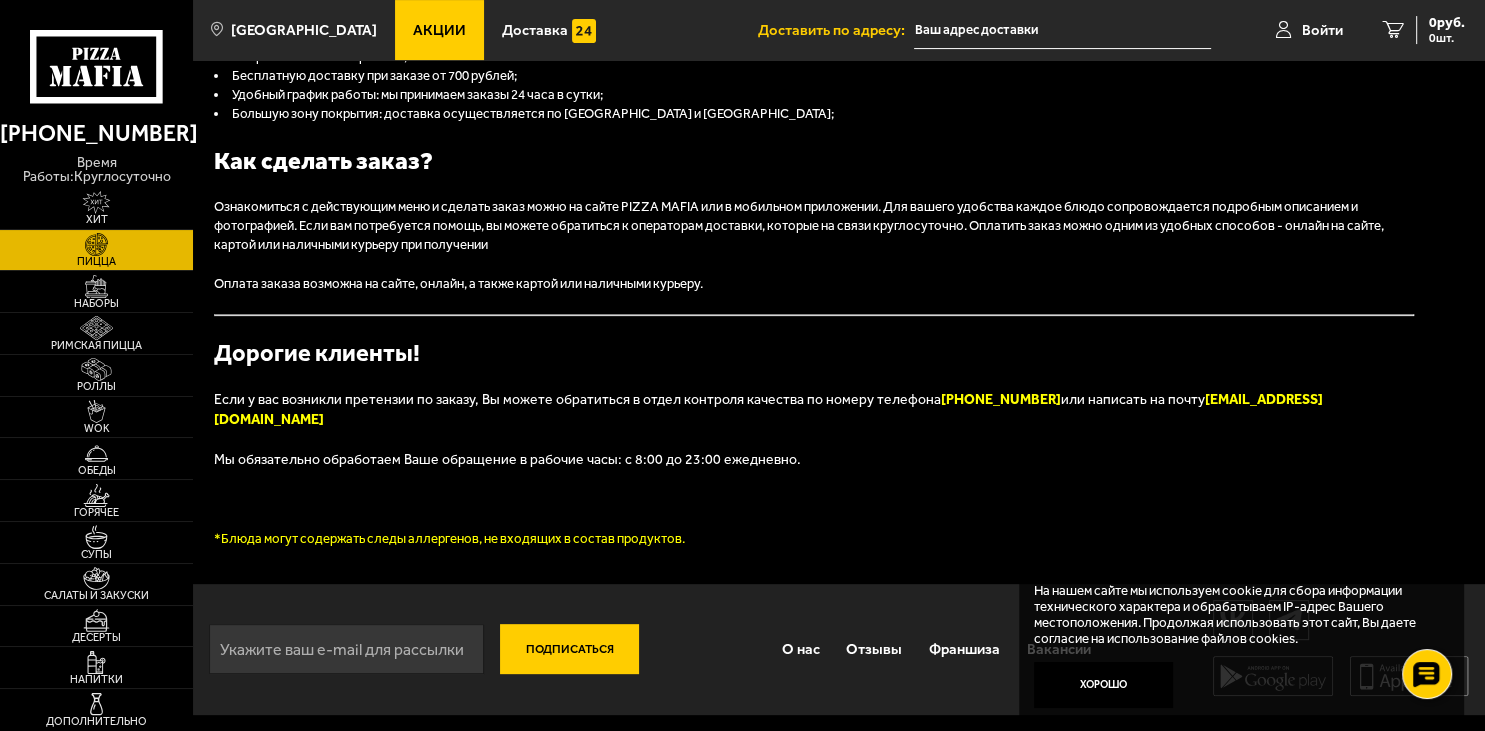 scroll, scrollTop: 0, scrollLeft: 0, axis: both 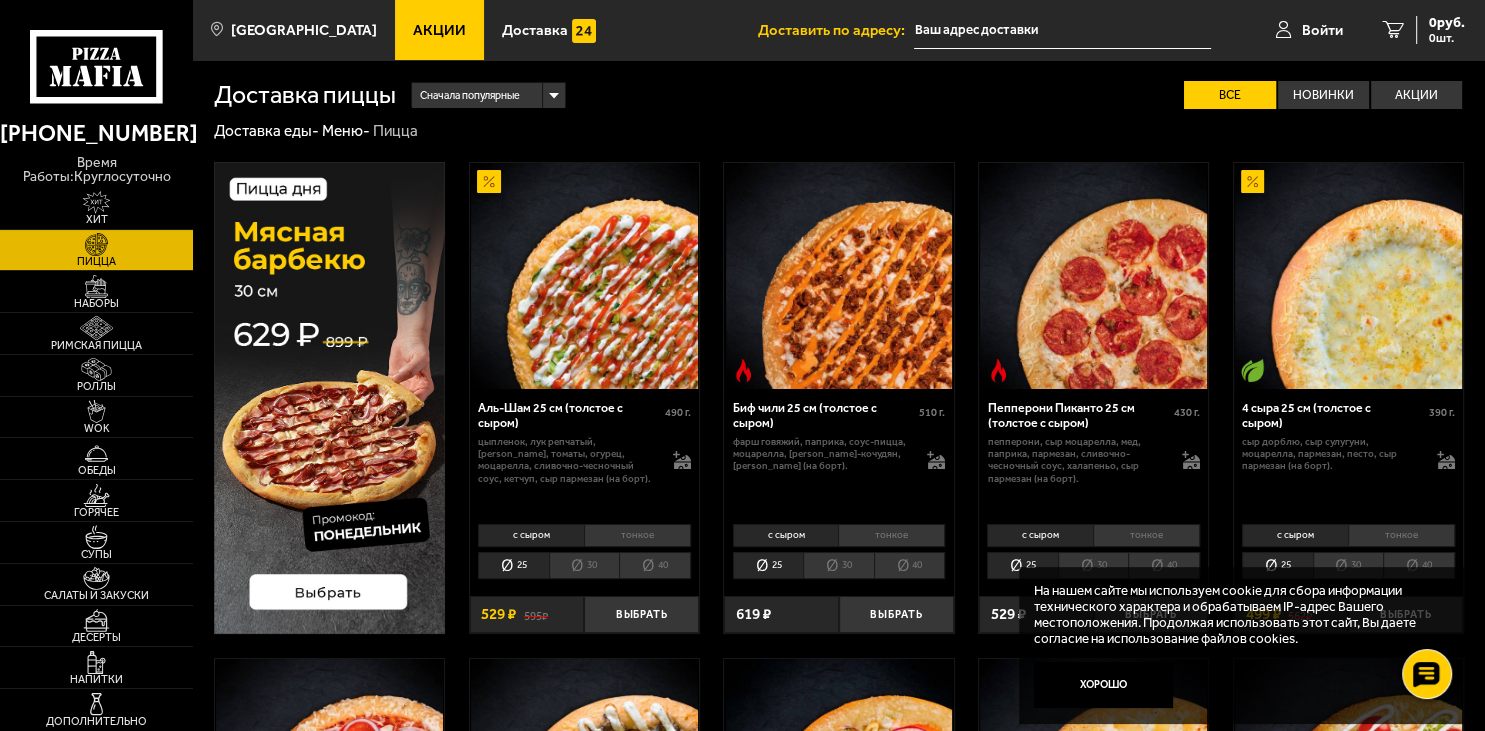 click at bounding box center (1093, 276) 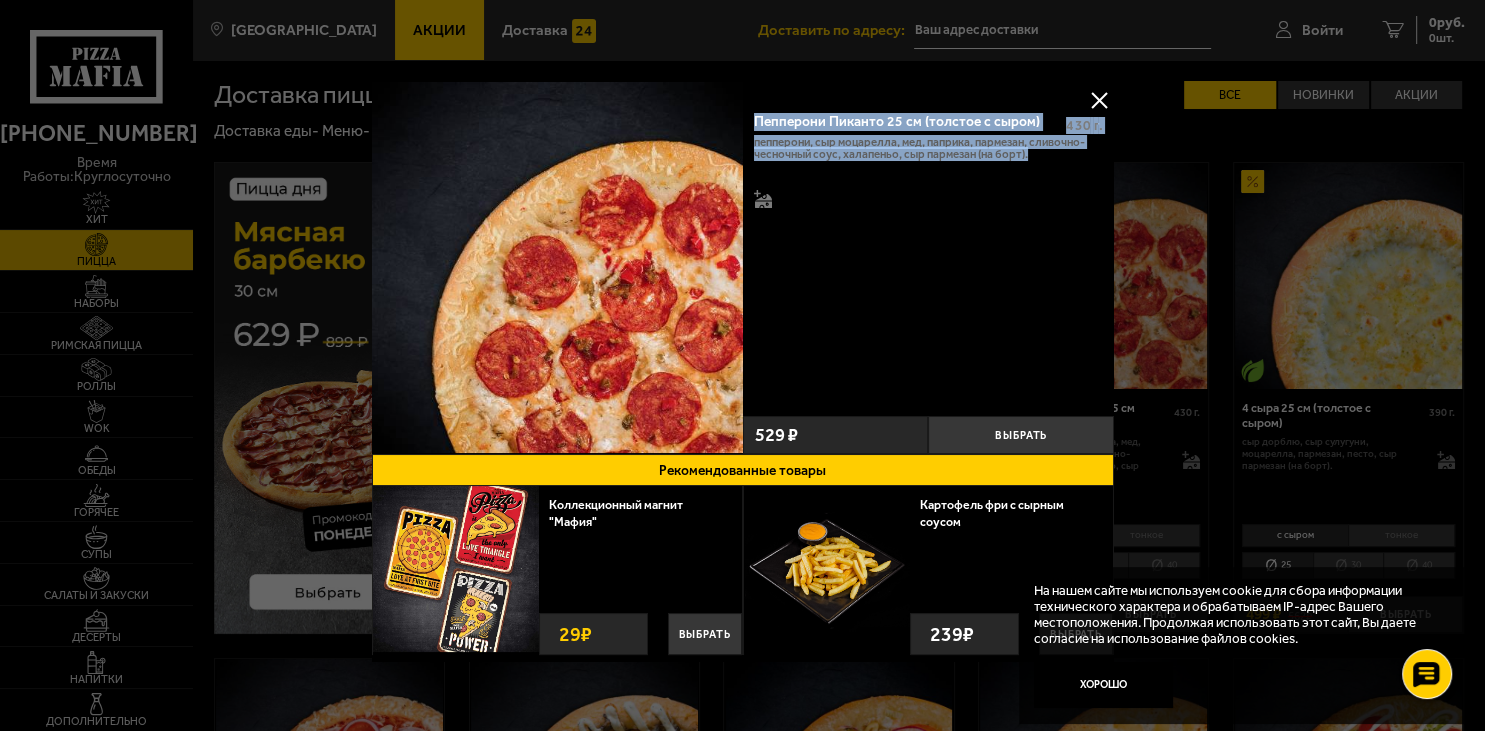 drag, startPoint x: 750, startPoint y: 118, endPoint x: 1041, endPoint y: 157, distance: 293.60178 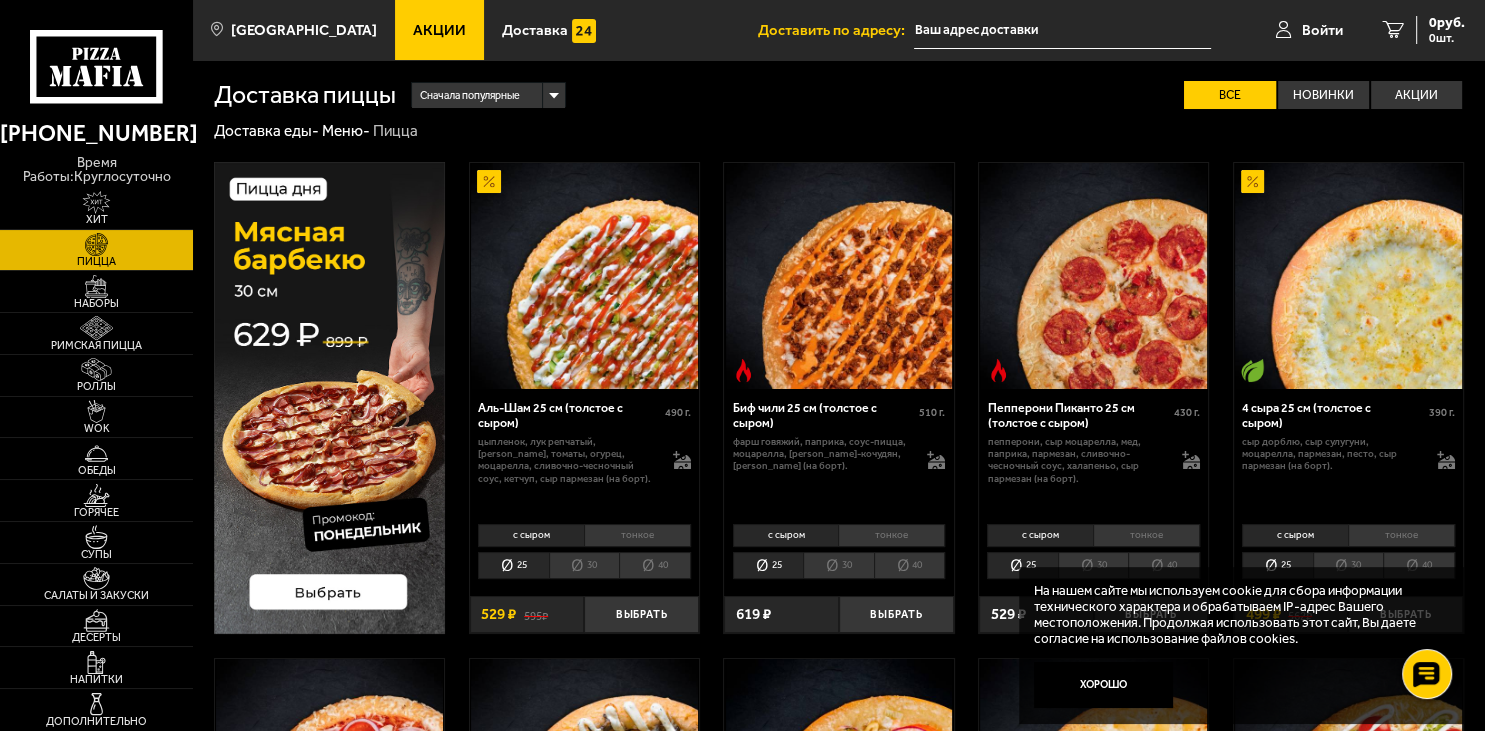 click at bounding box center (1348, 276) 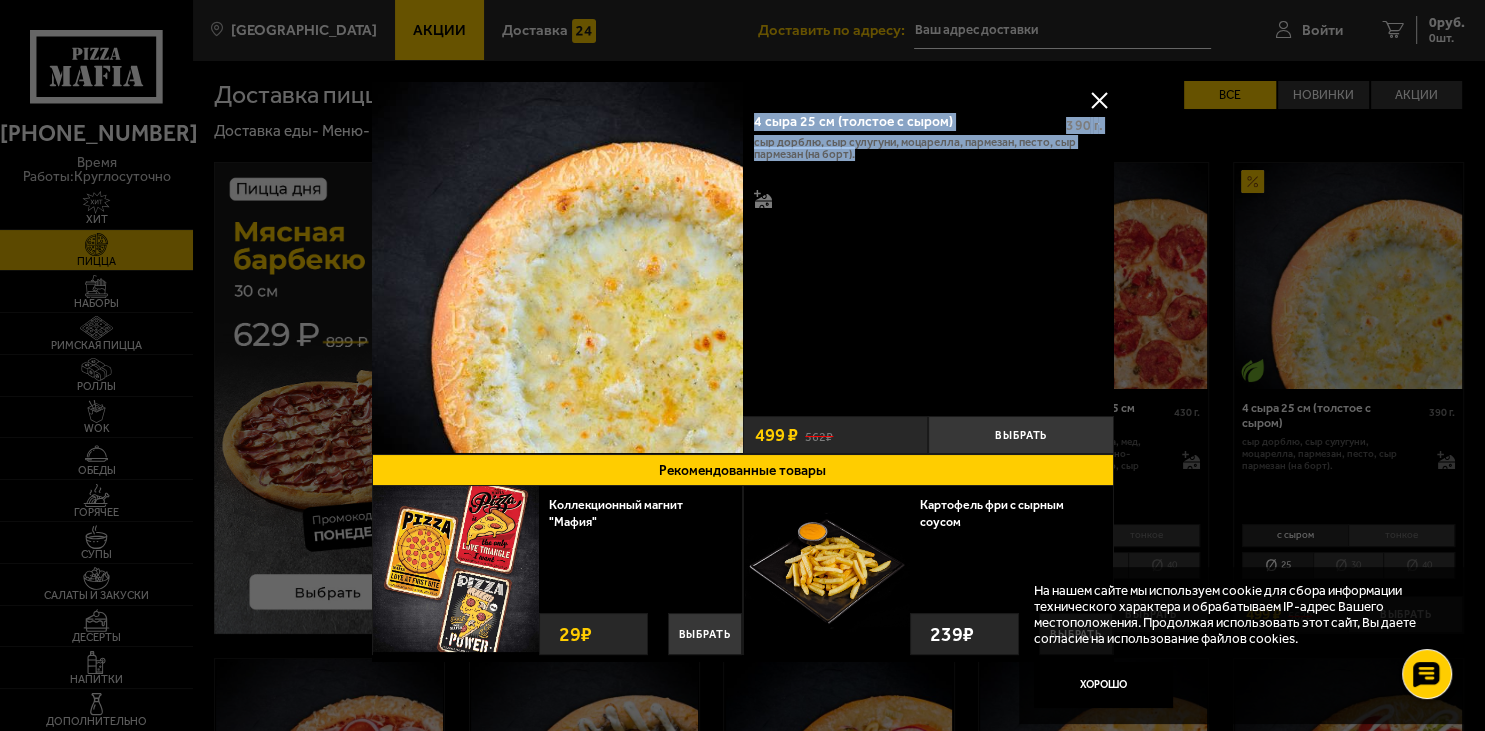 drag, startPoint x: 754, startPoint y: 127, endPoint x: 891, endPoint y: 160, distance: 140.91841 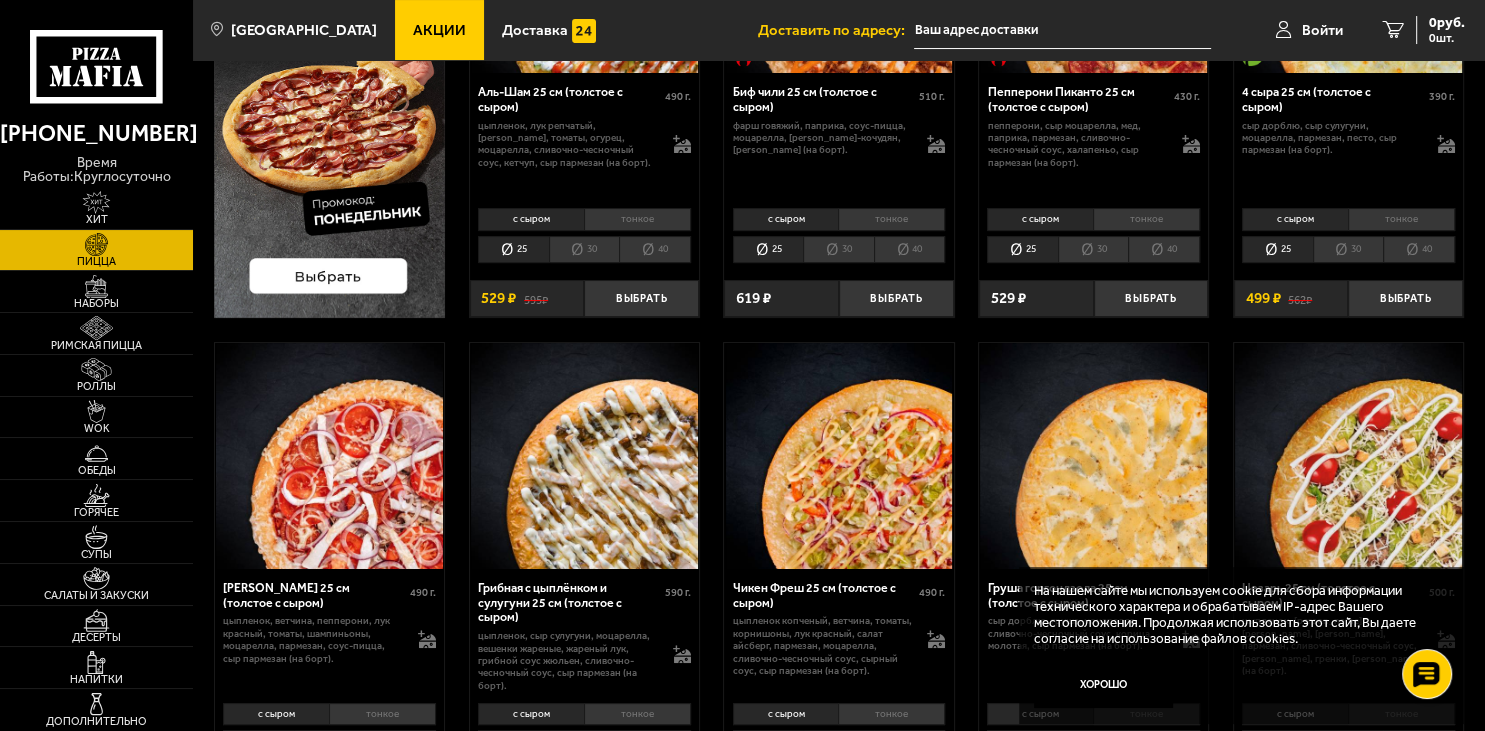 scroll, scrollTop: 422, scrollLeft: 0, axis: vertical 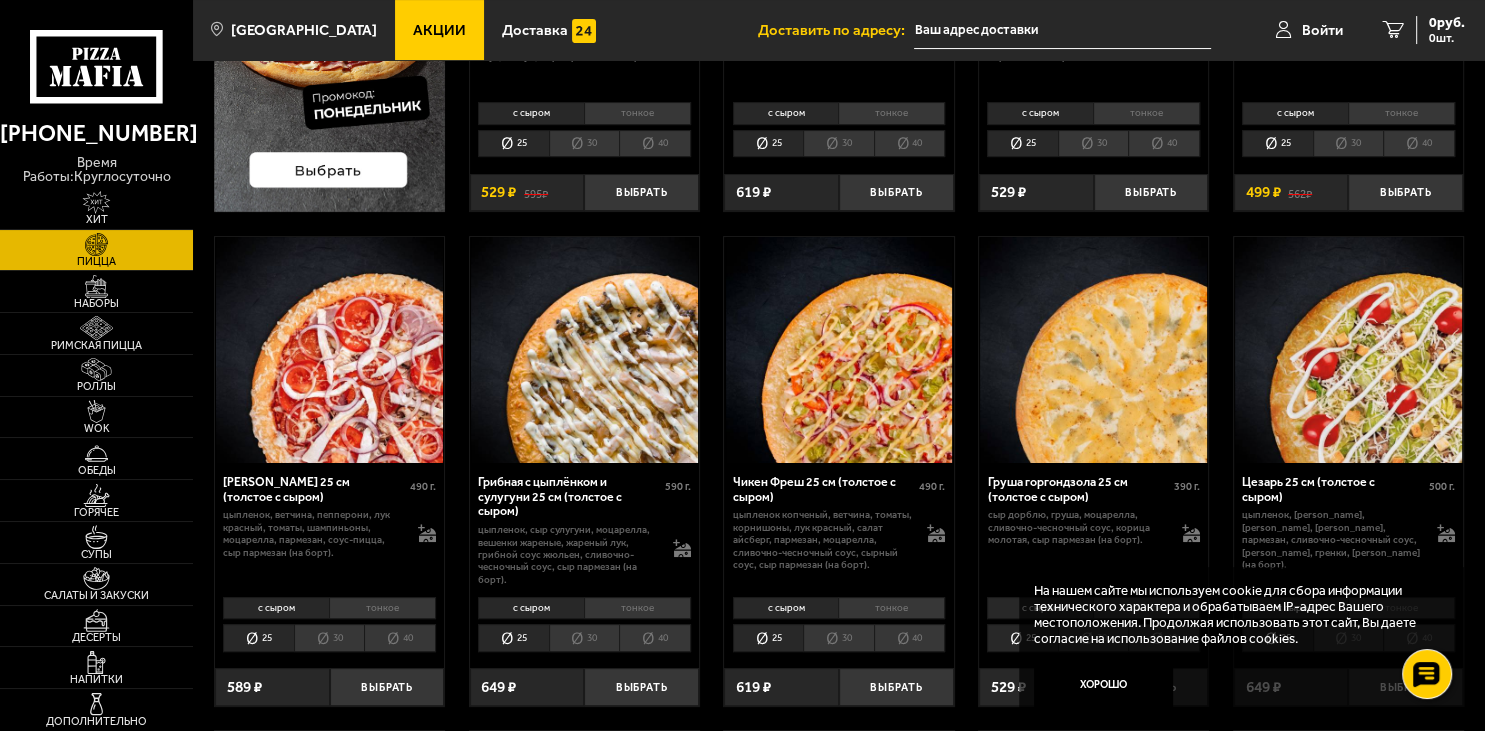 click at bounding box center (329, 350) 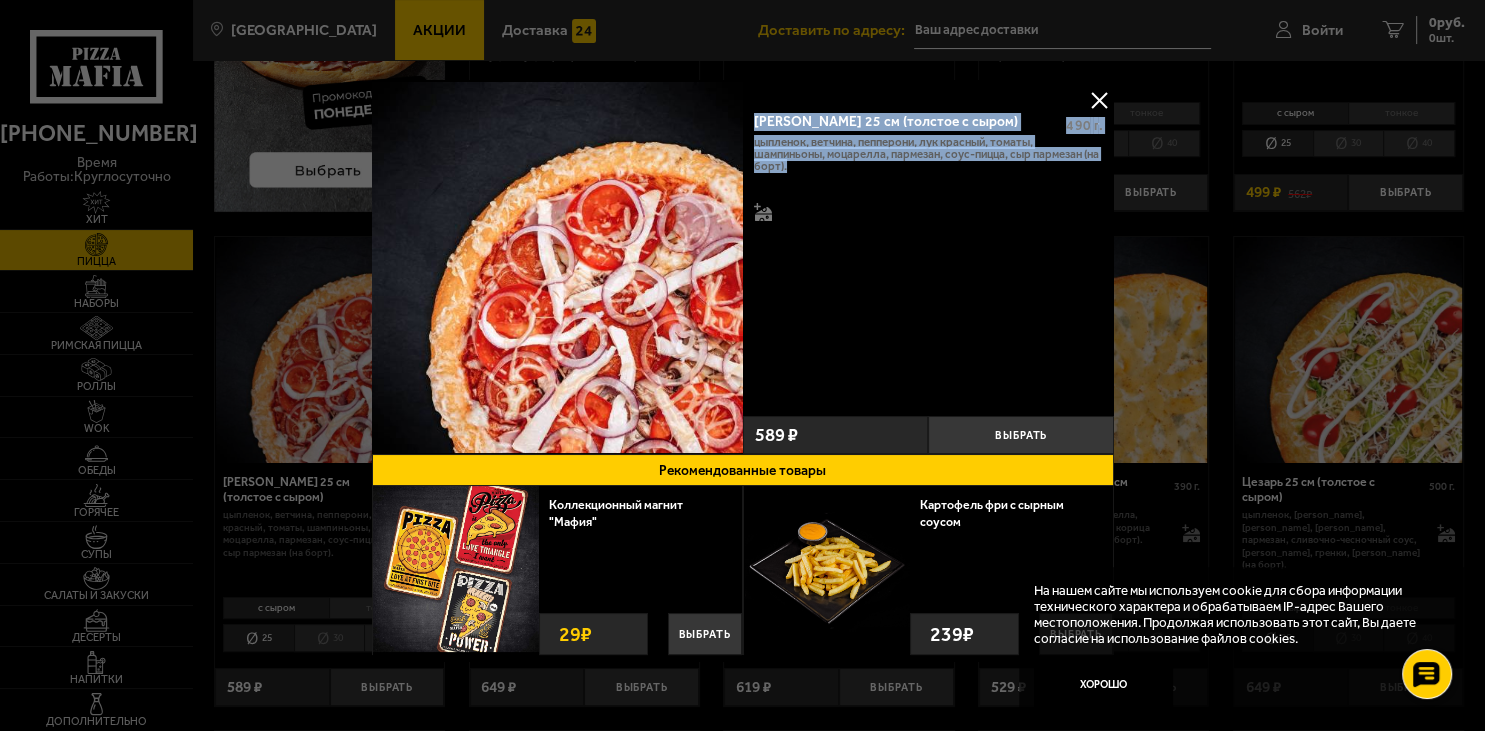drag, startPoint x: 818, startPoint y: 169, endPoint x: 747, endPoint y: 122, distance: 85.146935 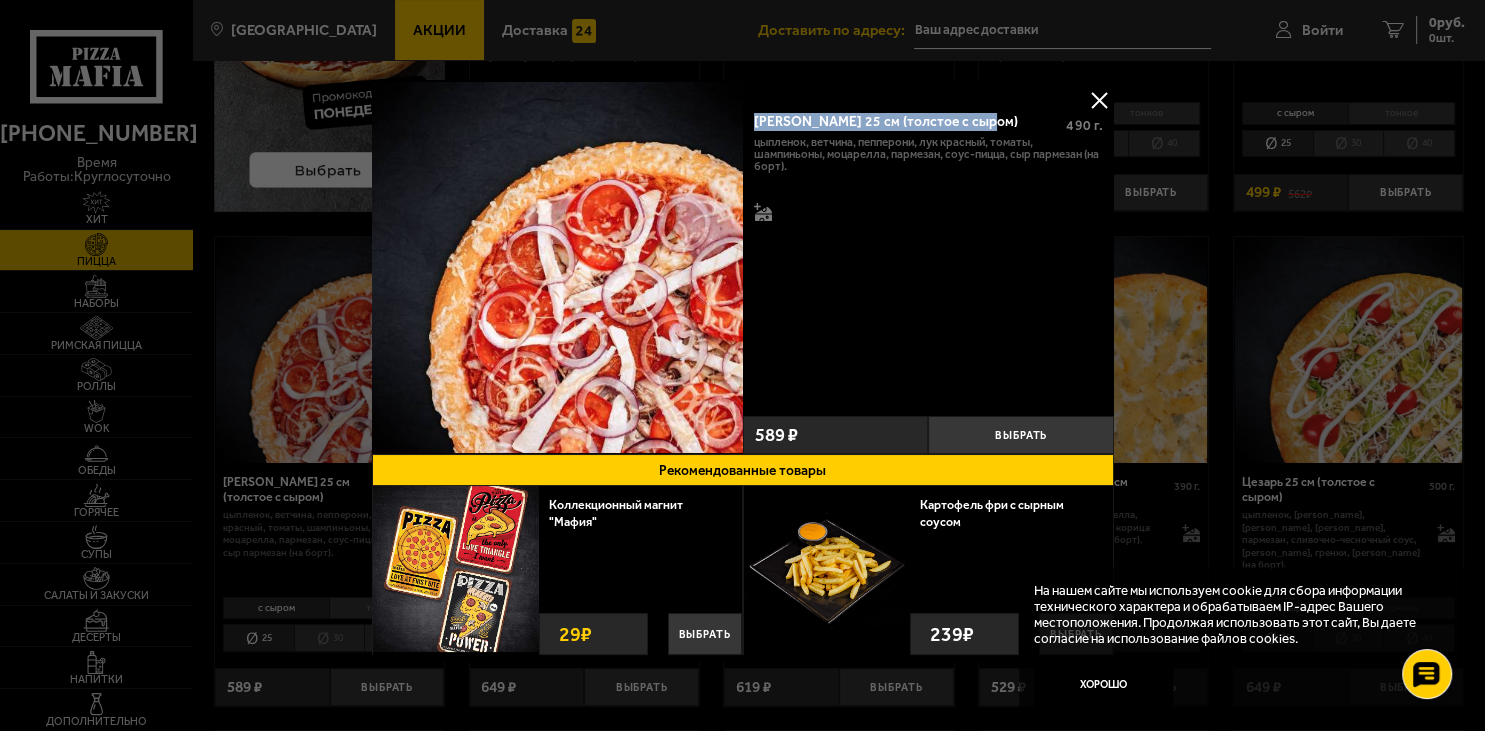 drag, startPoint x: 994, startPoint y: 117, endPoint x: 746, endPoint y: 125, distance: 248.129 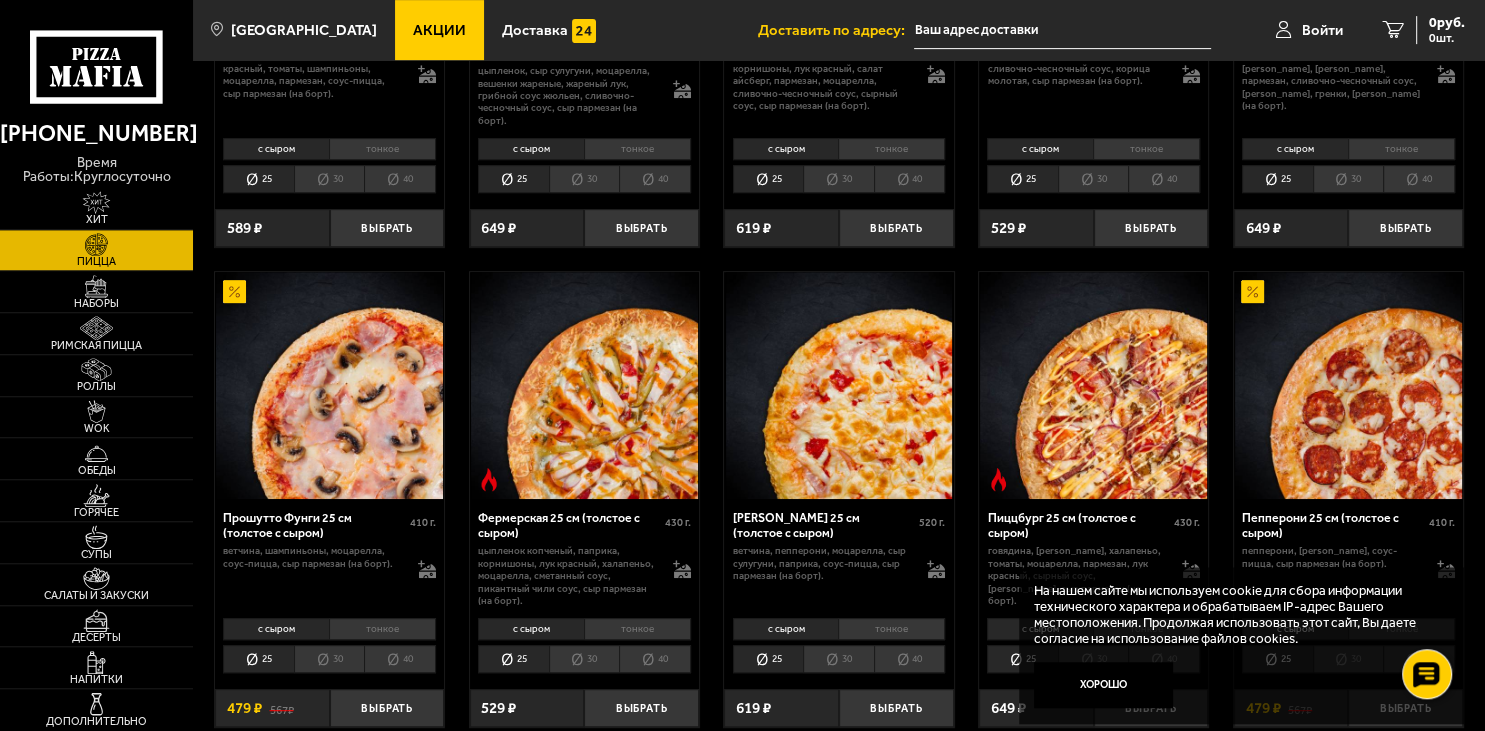 scroll, scrollTop: 950, scrollLeft: 0, axis: vertical 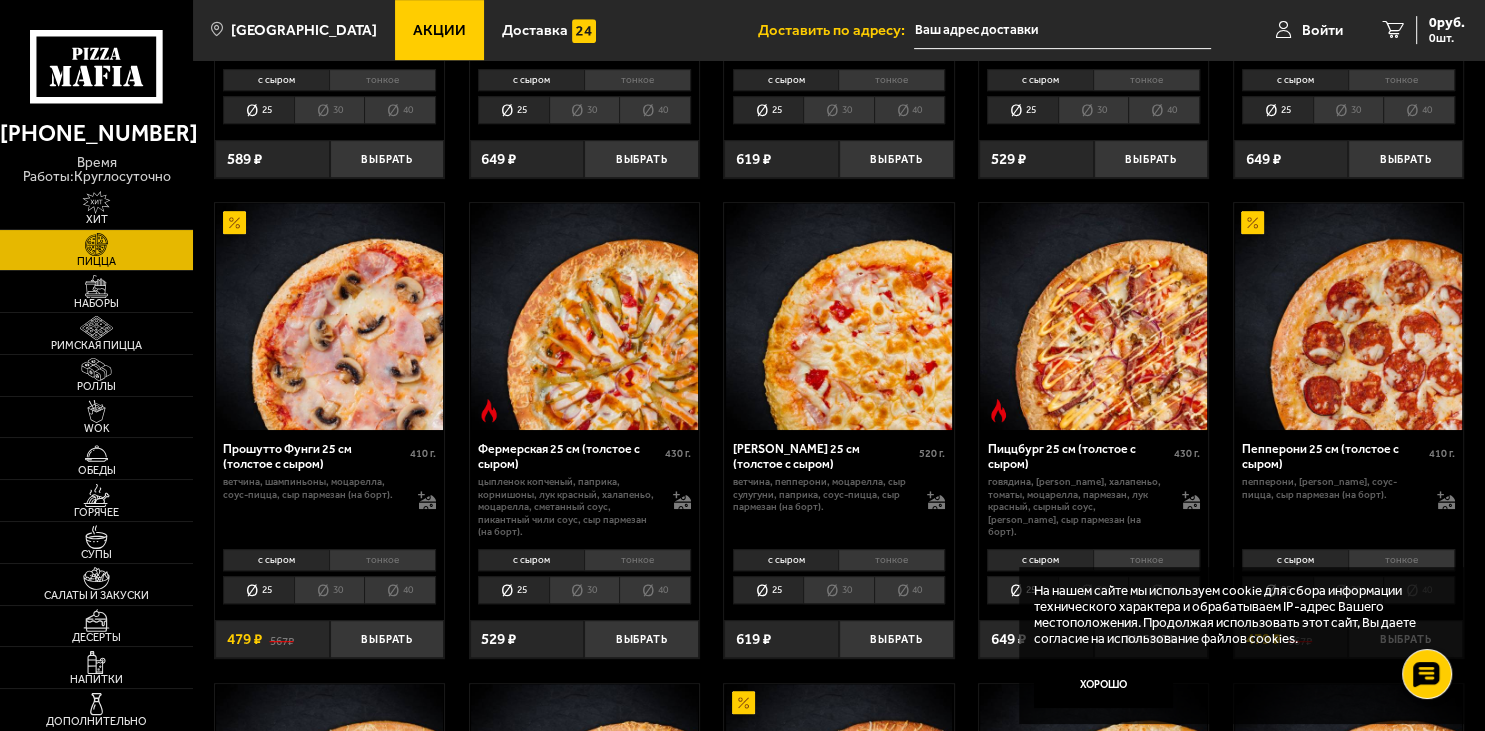 click at bounding box center (584, 316) 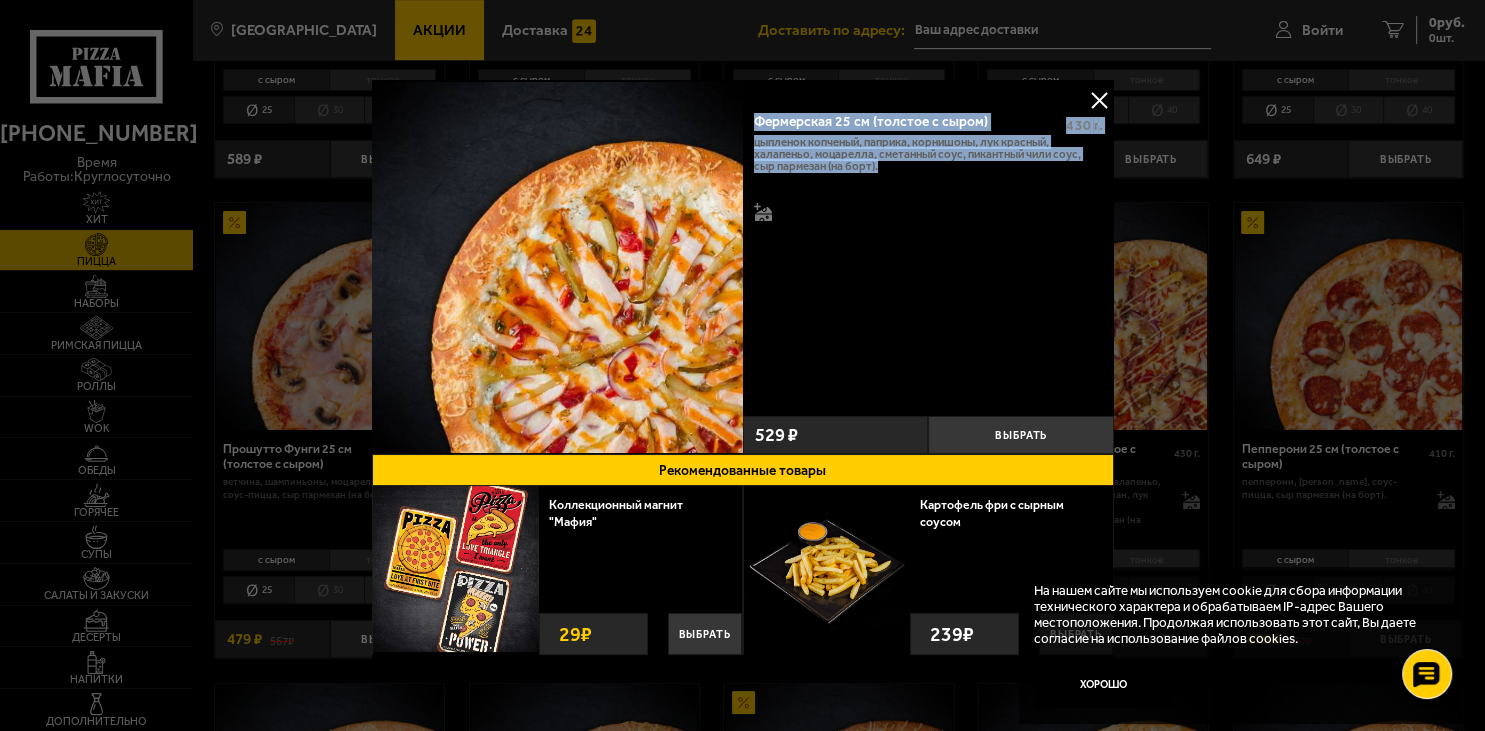 drag, startPoint x: 750, startPoint y: 115, endPoint x: 904, endPoint y: 166, distance: 162.22516 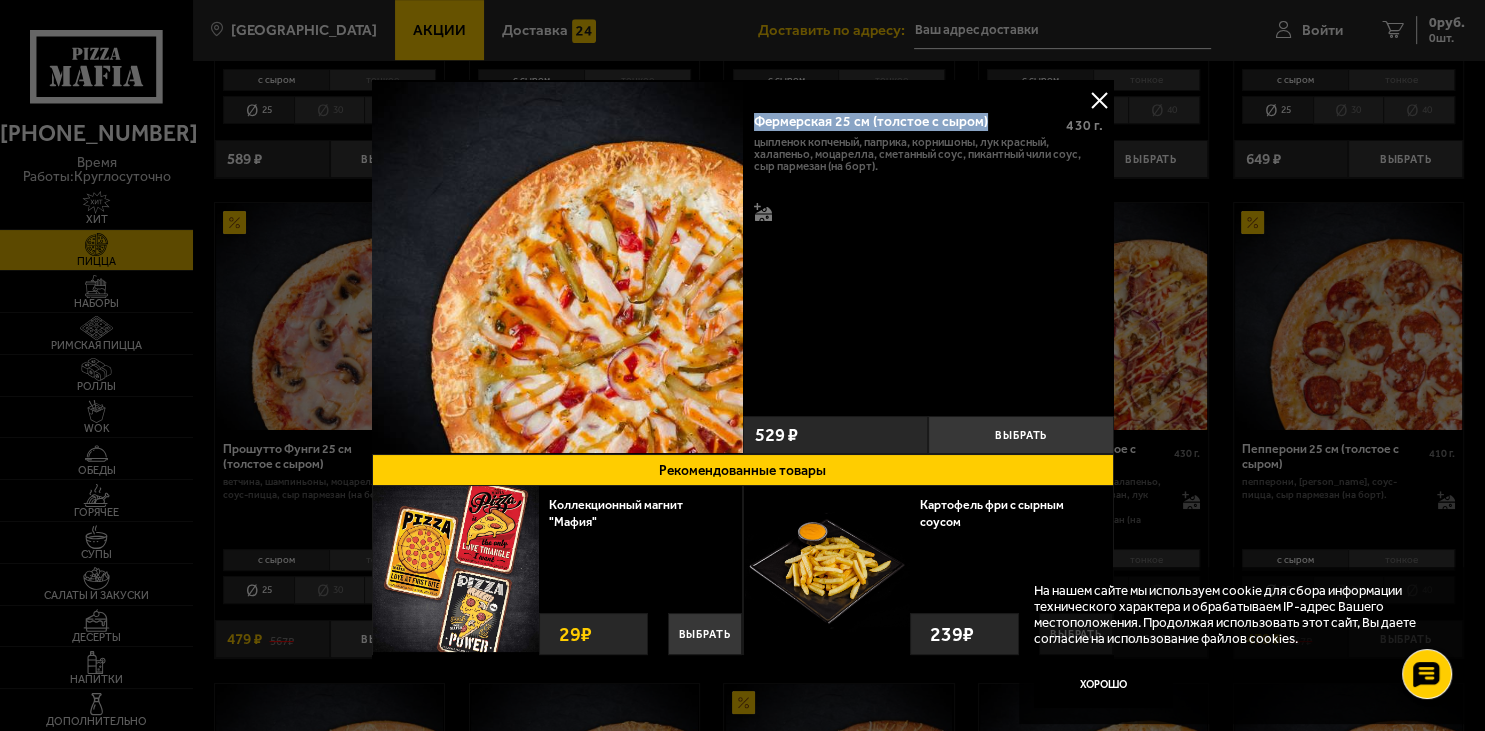 drag, startPoint x: 755, startPoint y: 125, endPoint x: 990, endPoint y: 127, distance: 235.00851 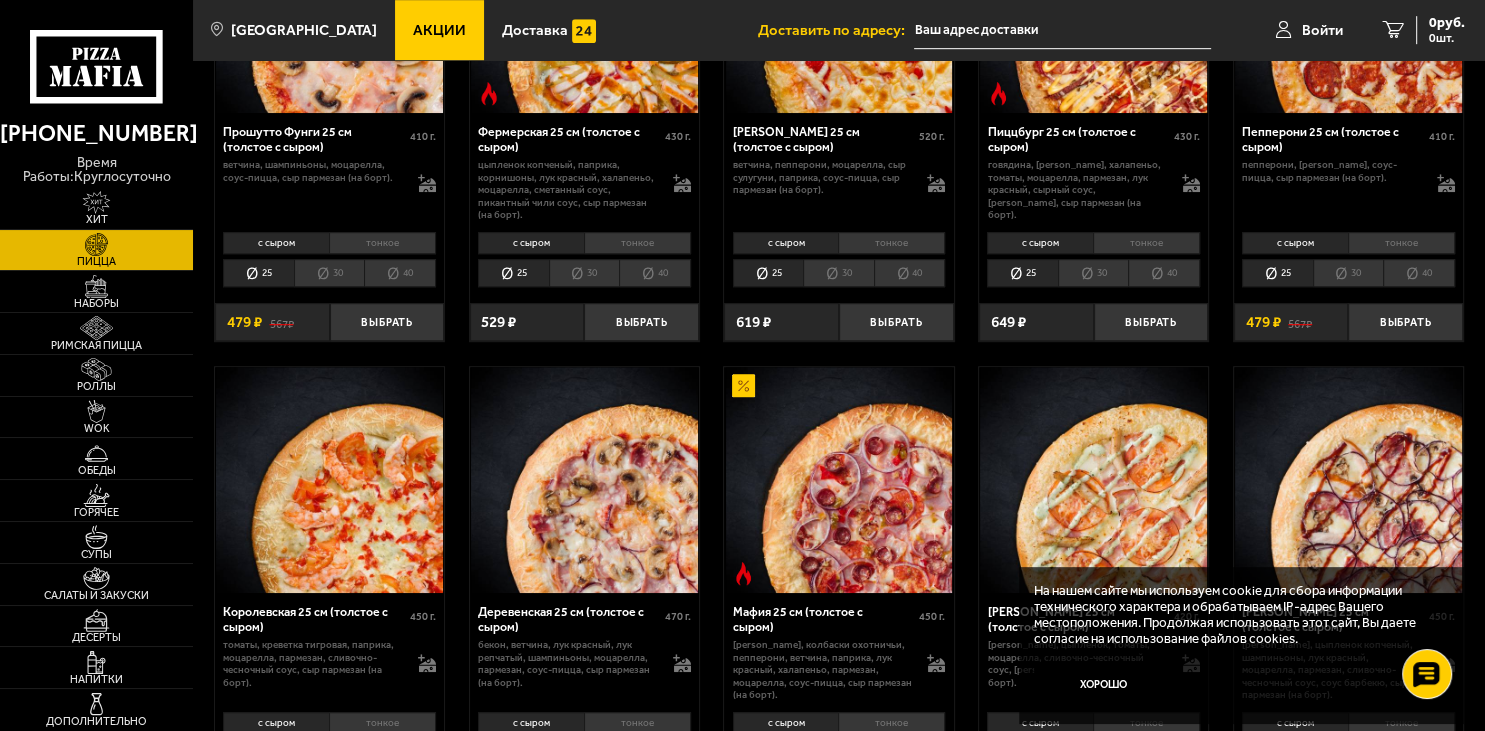 scroll, scrollTop: 1478, scrollLeft: 0, axis: vertical 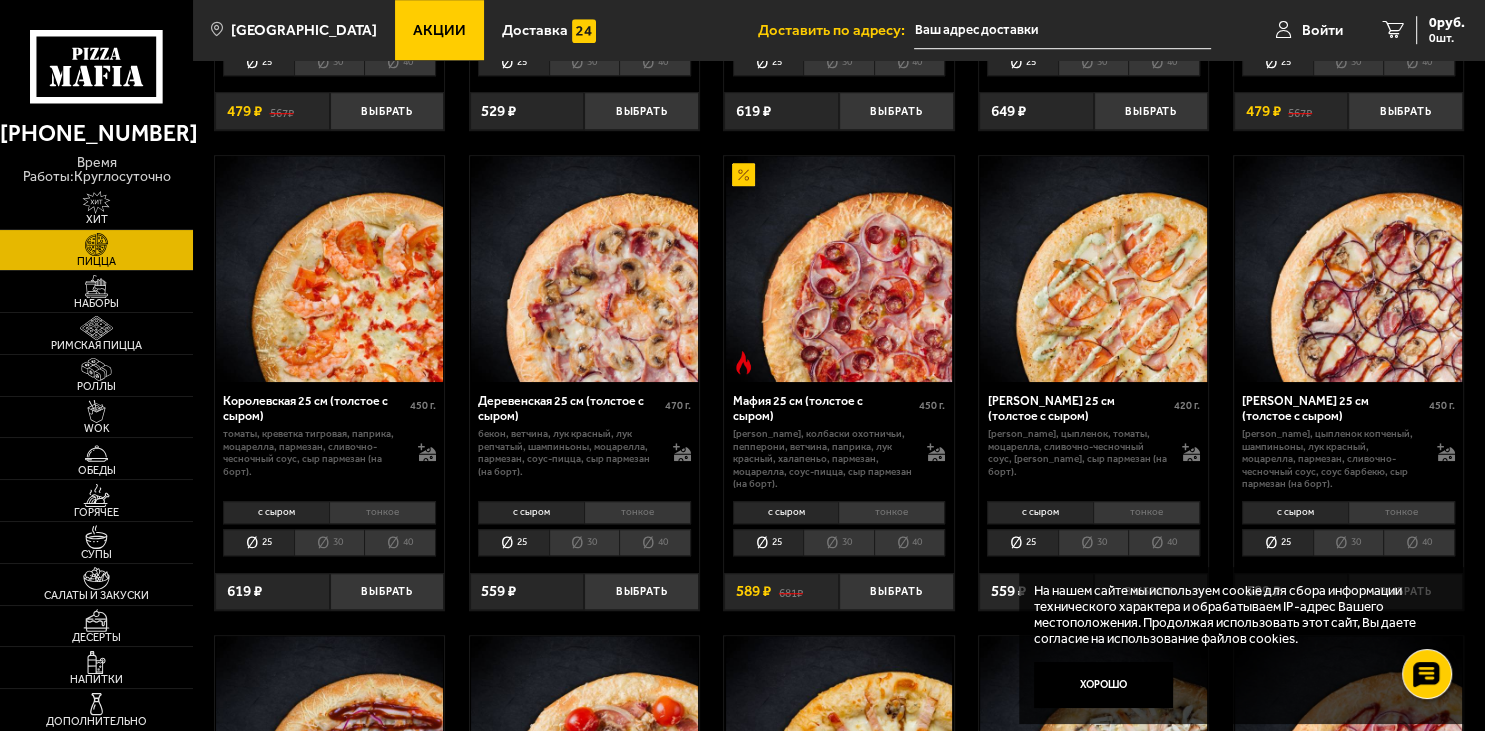 click at bounding box center [838, 269] 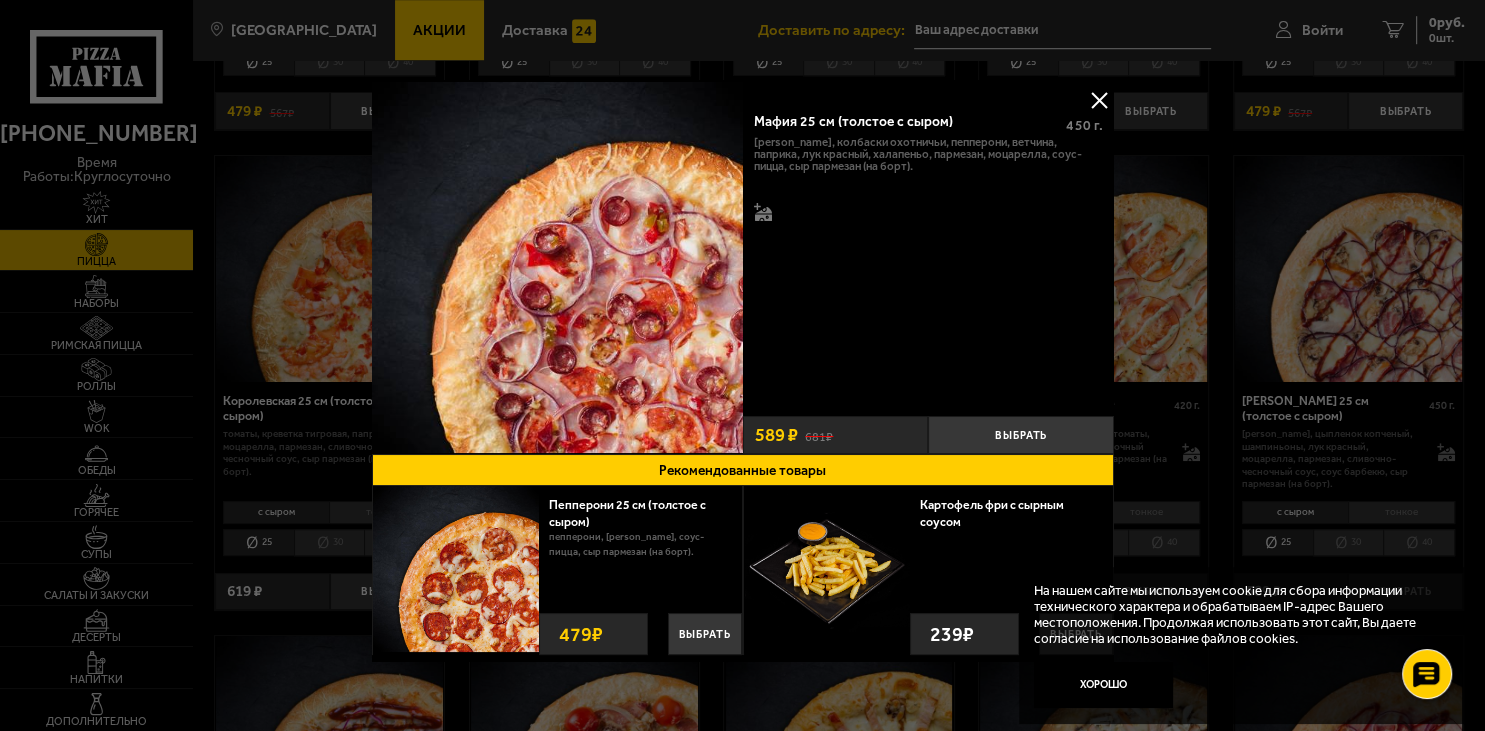 click on "[PERSON_NAME], колбаски охотничьи, пепперони, ветчина, паприка, лук красный, халапеньо, пармезан, моцарелла, соус-пицца, сыр пармезан (на борт)." at bounding box center (928, 154) 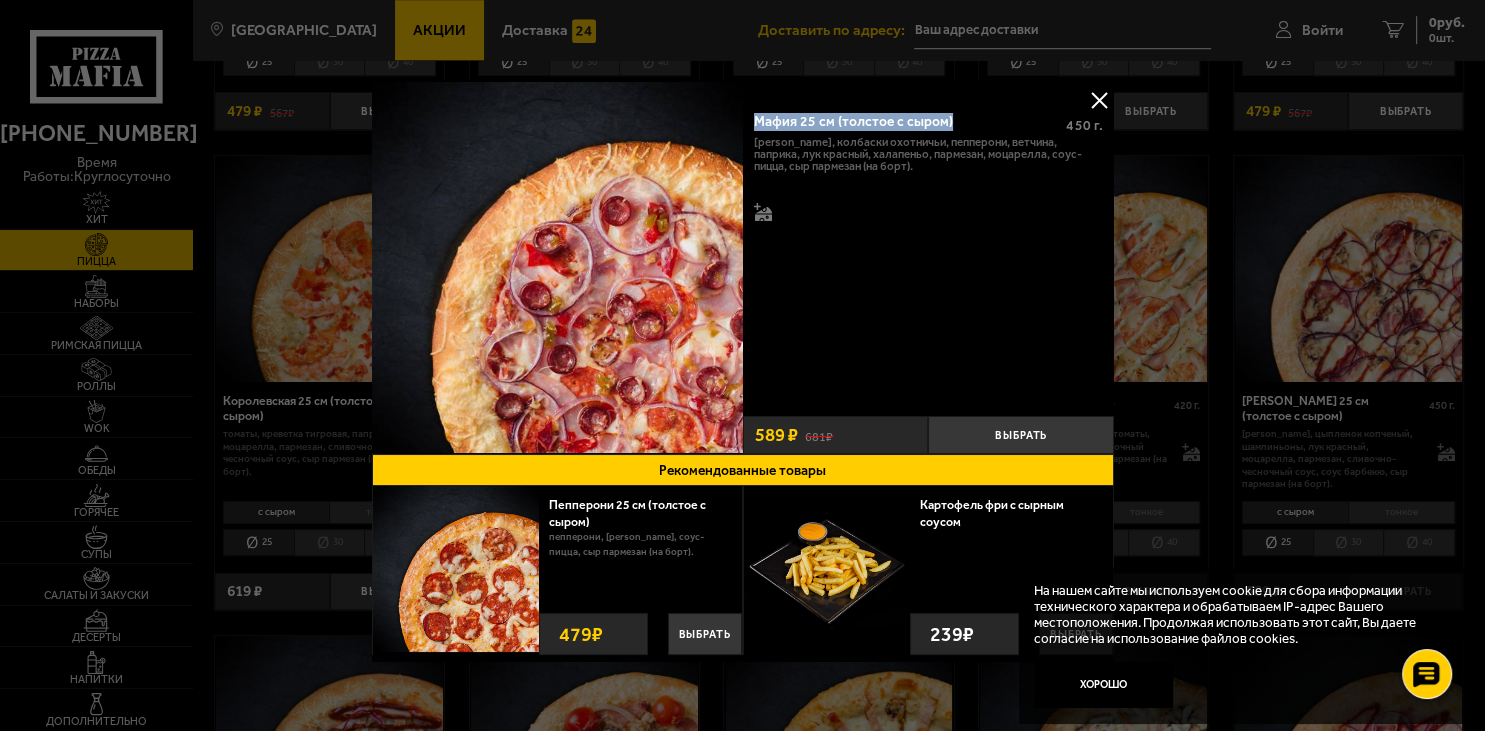 drag, startPoint x: 758, startPoint y: 122, endPoint x: 962, endPoint y: 122, distance: 204 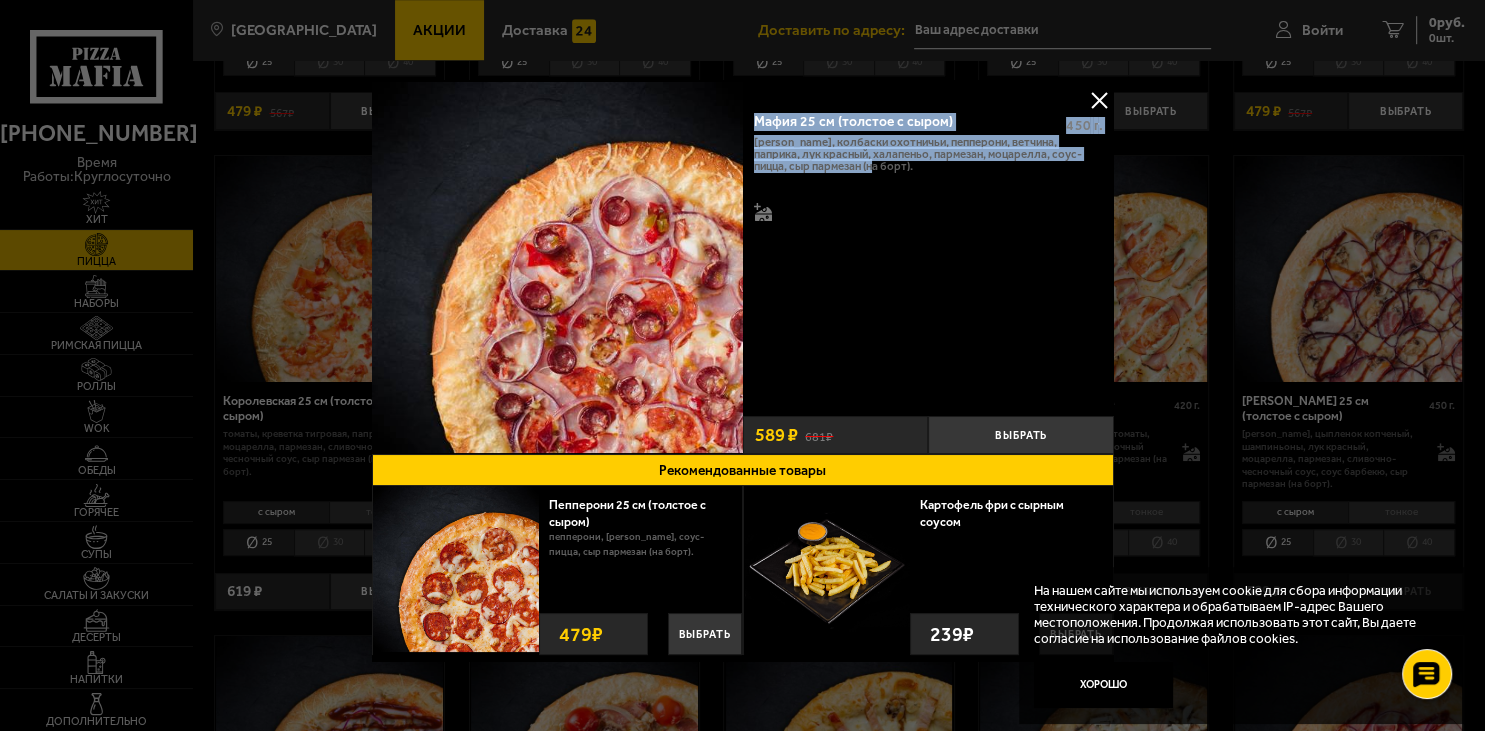 drag, startPoint x: 886, startPoint y: 173, endPoint x: 750, endPoint y: 127, distance: 143.5688 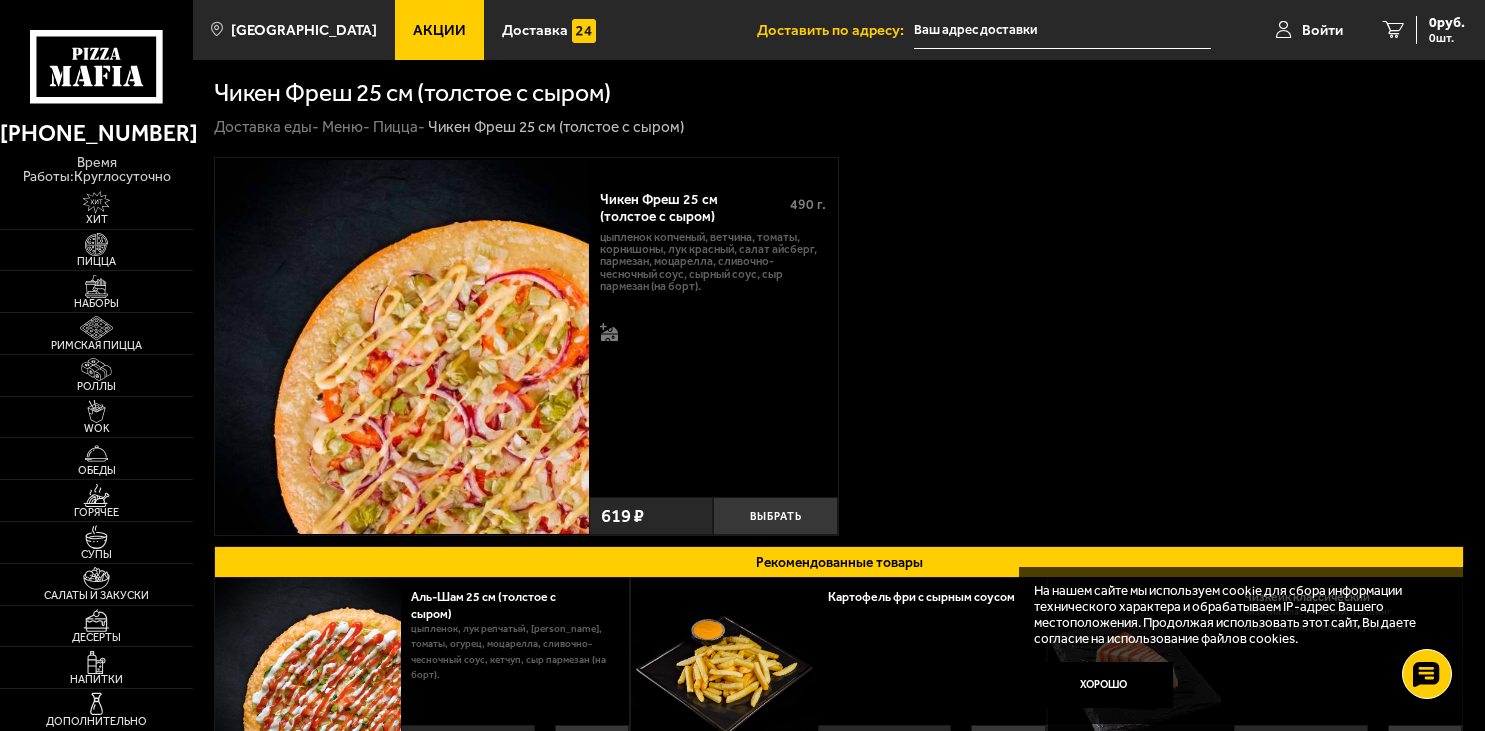 scroll, scrollTop: 0, scrollLeft: 0, axis: both 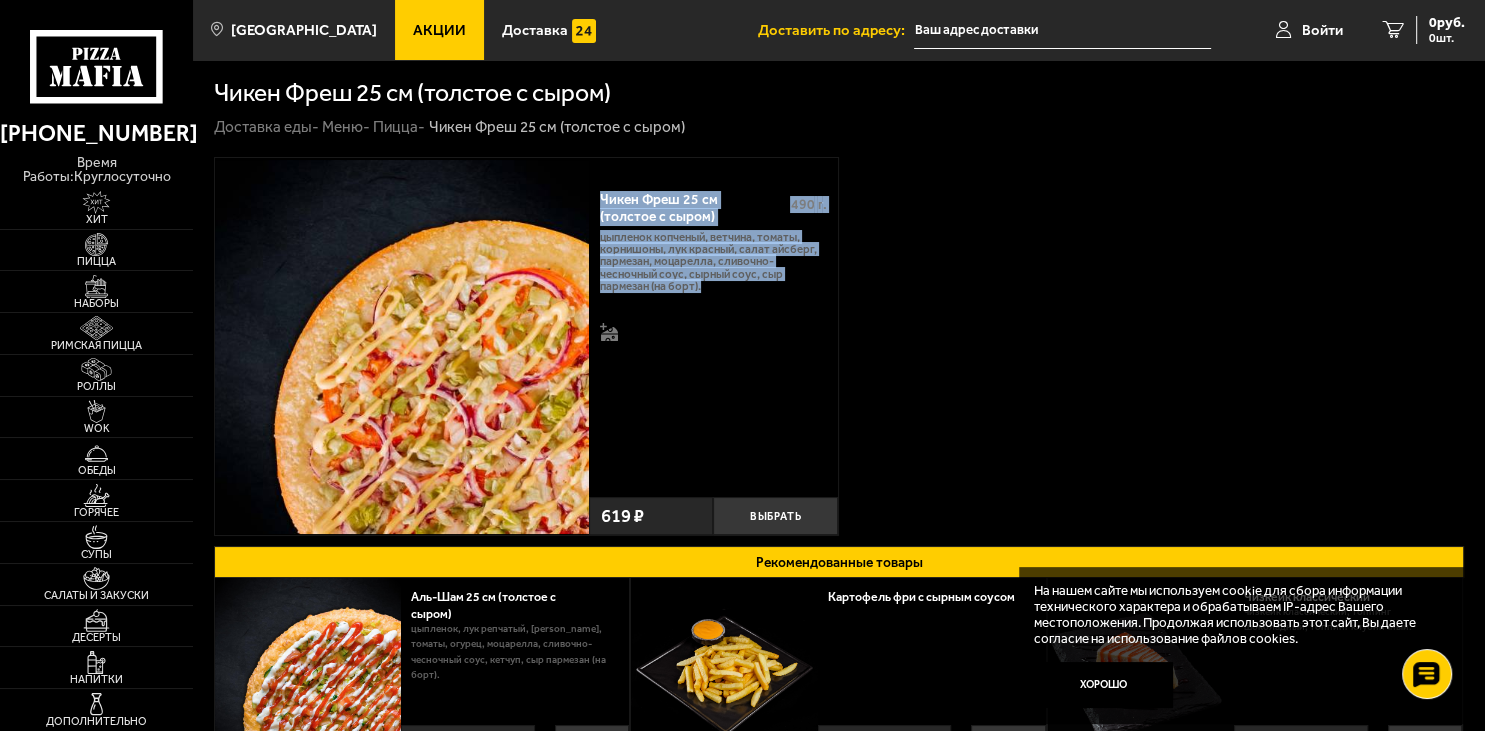 drag, startPoint x: 598, startPoint y: 202, endPoint x: 725, endPoint y: 285, distance: 151.71684 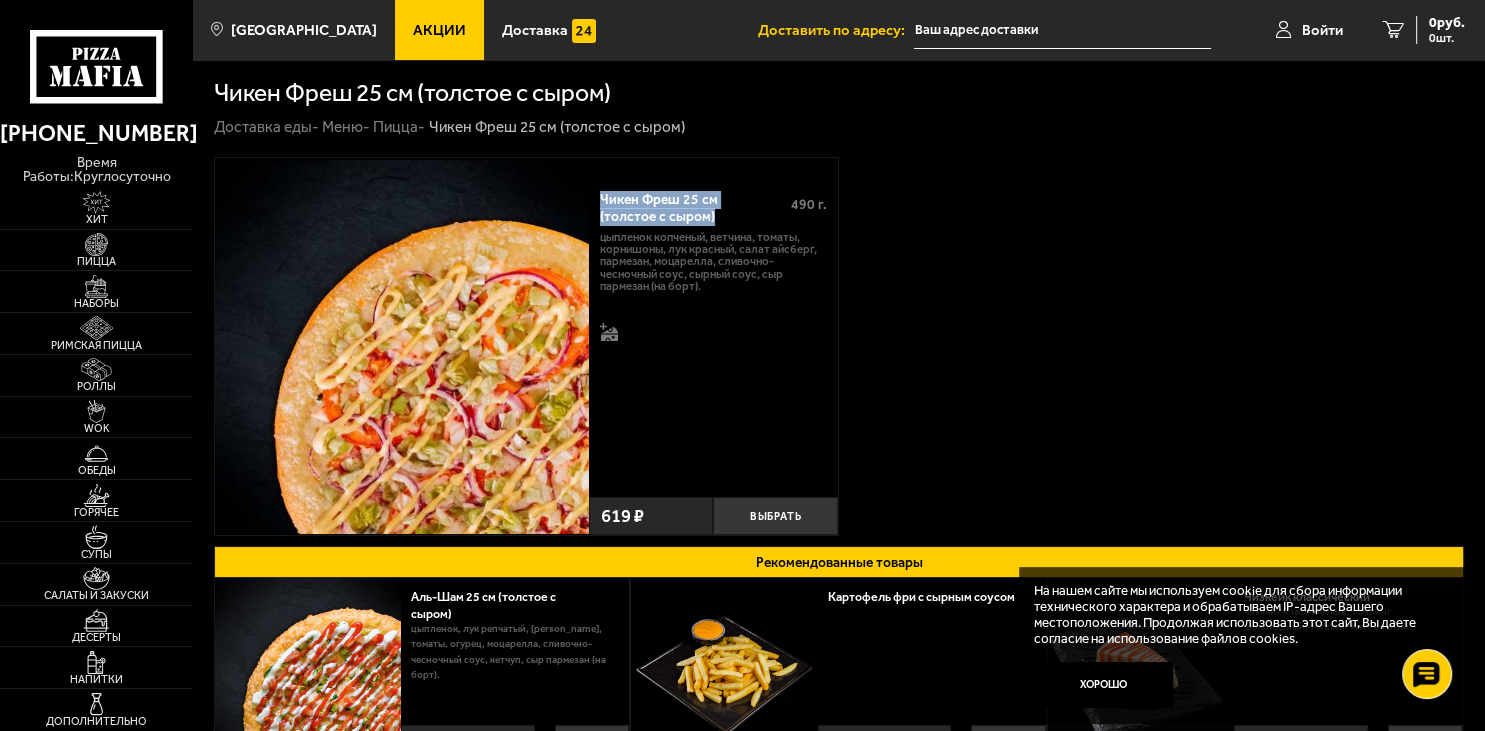 drag, startPoint x: 723, startPoint y: 217, endPoint x: 601, endPoint y: 199, distance: 123.32072 